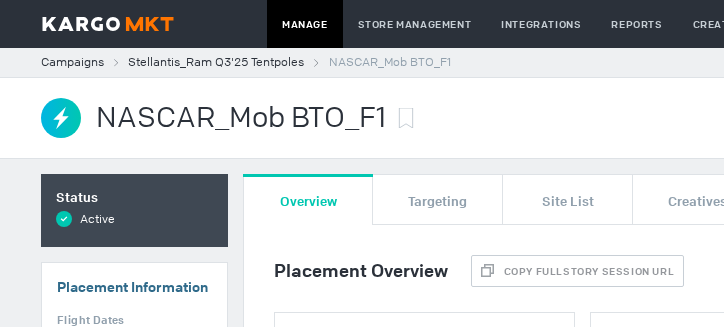 scroll, scrollTop: 0, scrollLeft: 0, axis: both 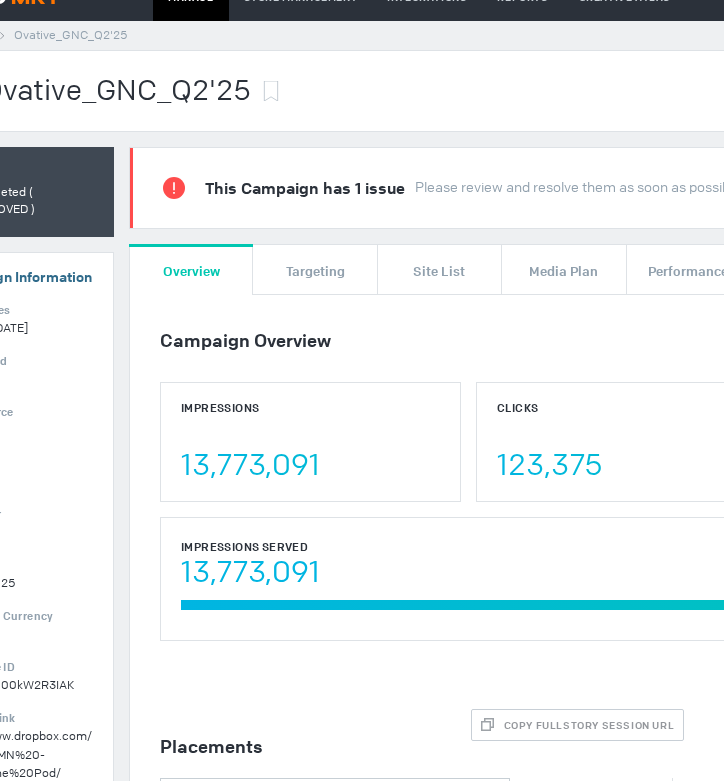 click on "This Campaign has 1 issue Please review and resolve them as soon as possible" at bounding box center (626, 188) 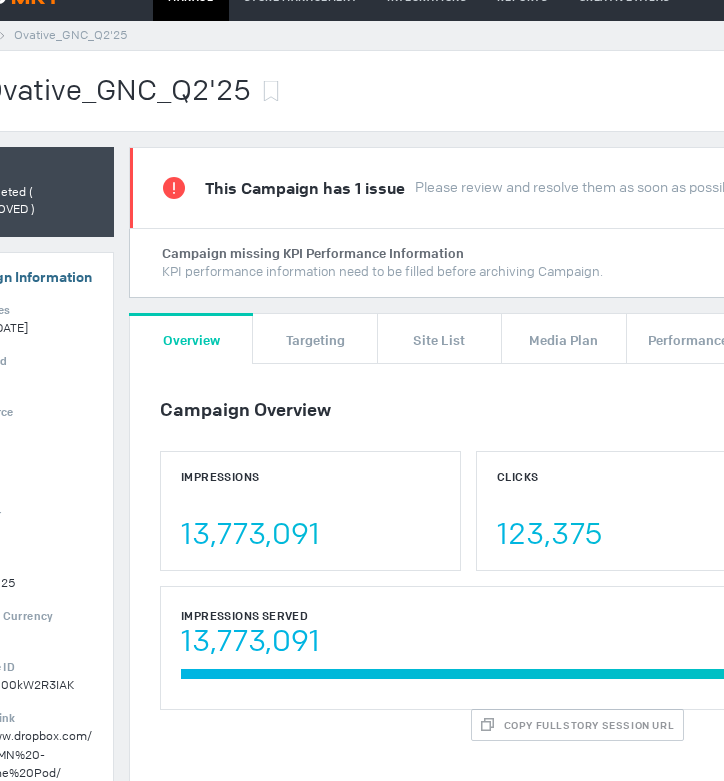 click on "This Campaign has 1 issue Please review and resolve them as soon as possible" at bounding box center (450, 188) 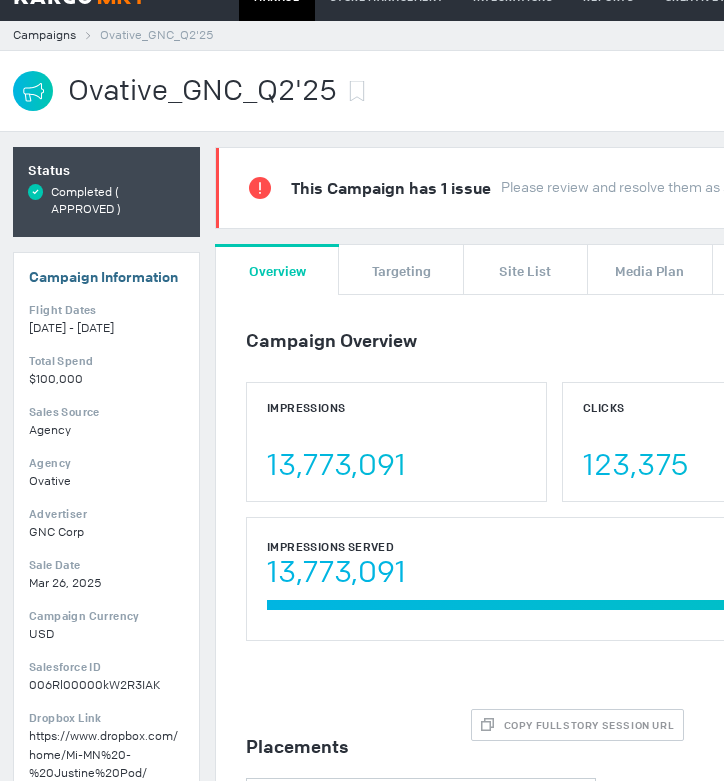 scroll, scrollTop: 27, scrollLeft: 0, axis: vertical 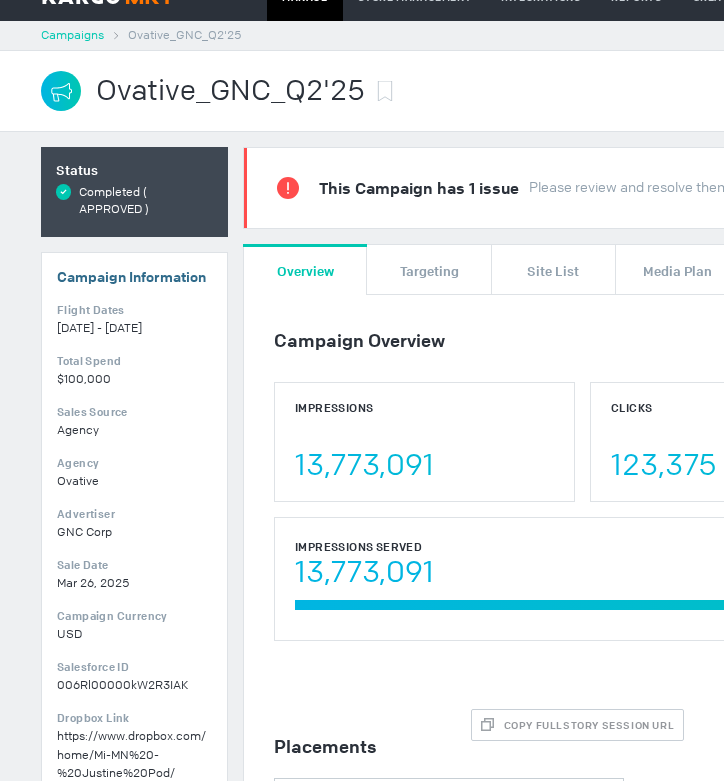 click on "Campaigns" at bounding box center (72, 35) 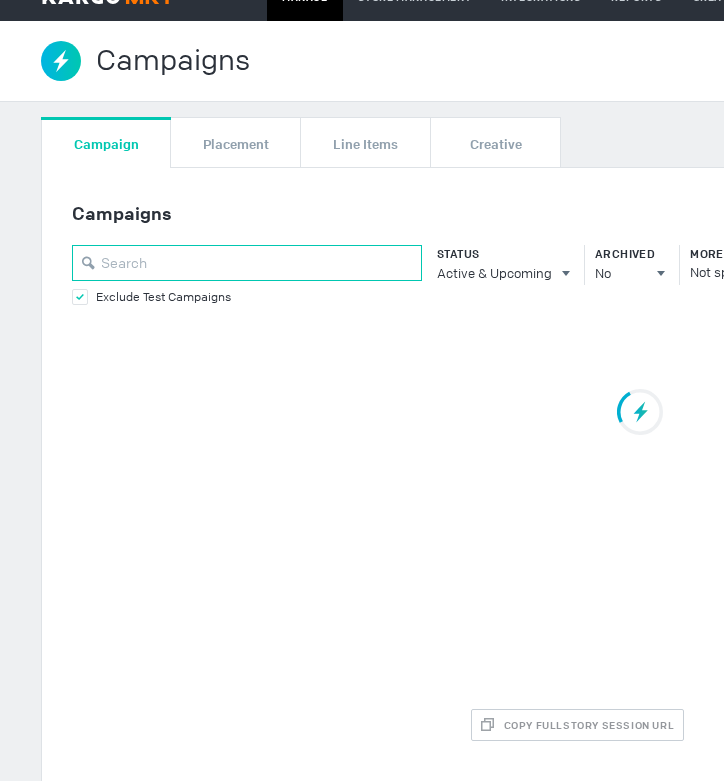 click at bounding box center (247, 263) 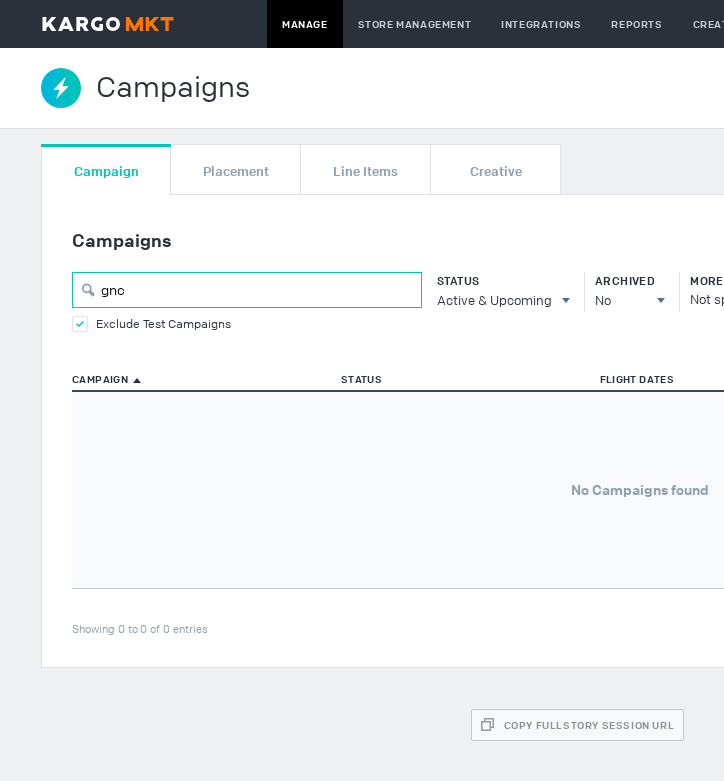 scroll, scrollTop: 0, scrollLeft: 0, axis: both 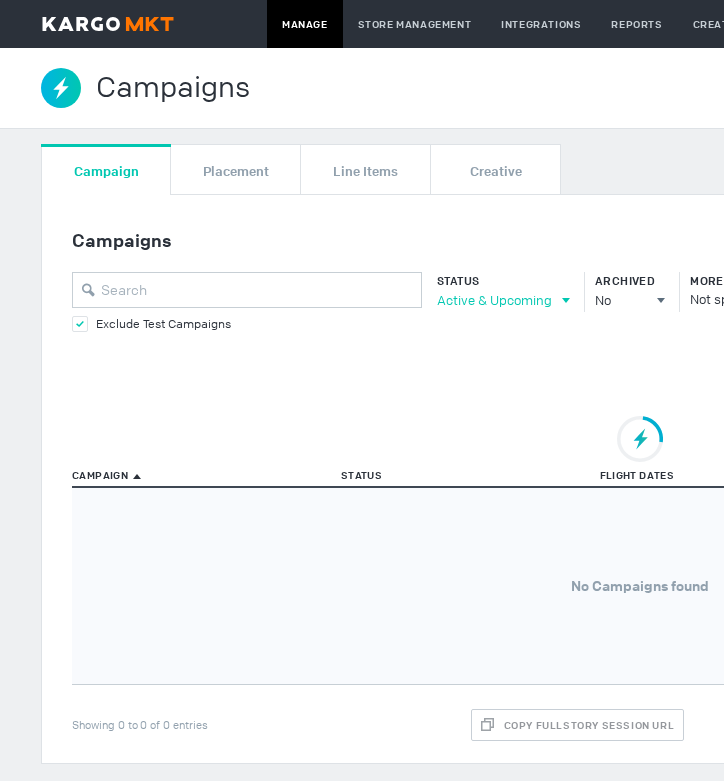 click on "Active & Upcoming" at bounding box center (494, 300) 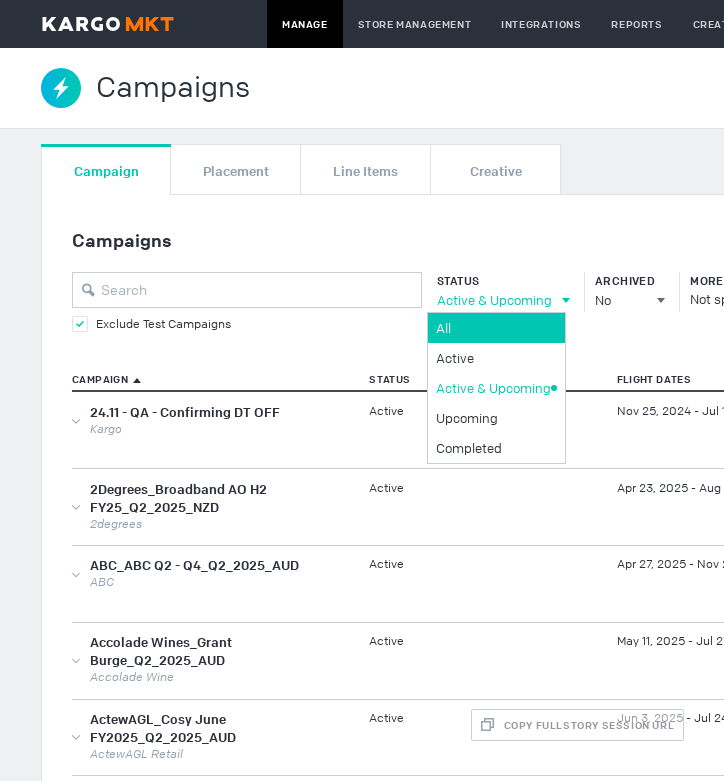 click on "All" at bounding box center (493, 328) 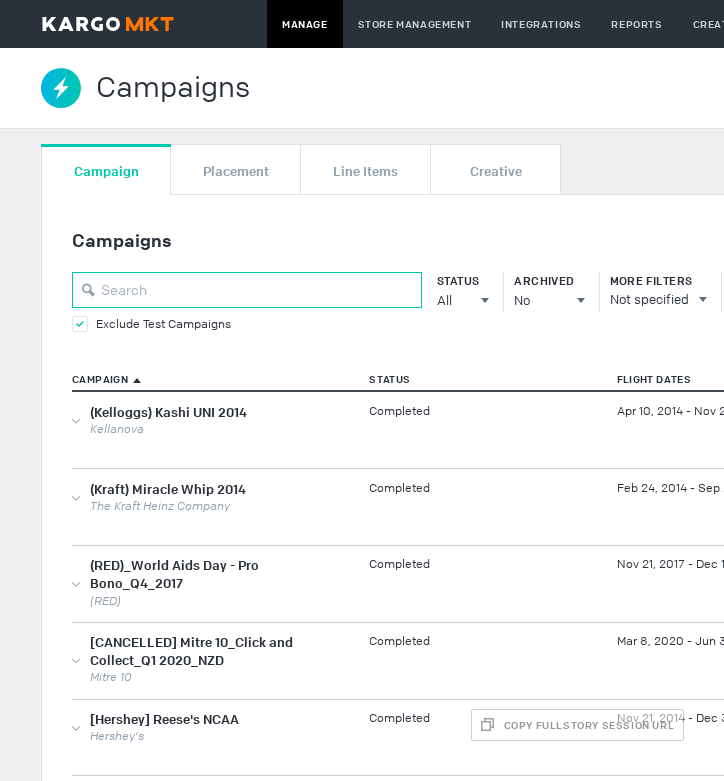 click at bounding box center (247, 290) 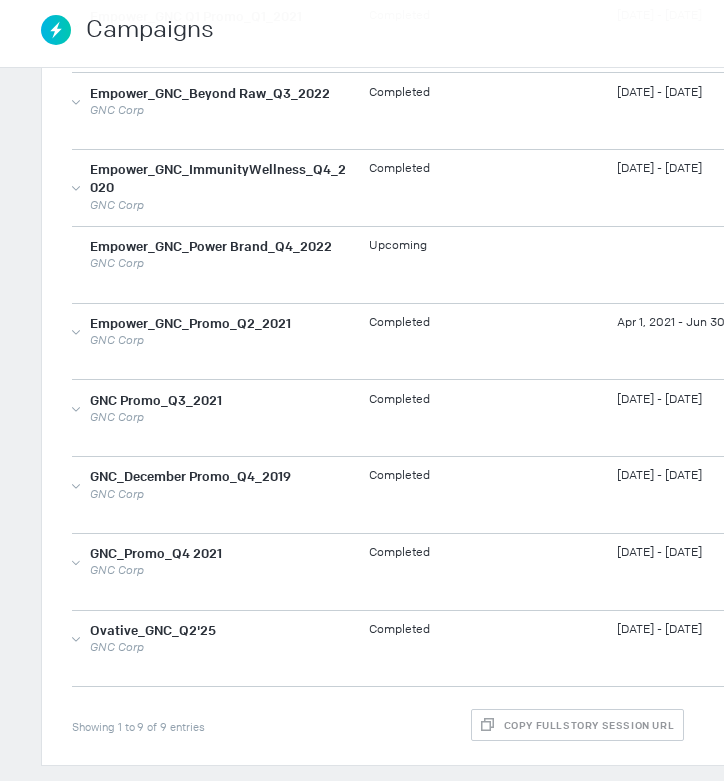 scroll, scrollTop: 401, scrollLeft: 0, axis: vertical 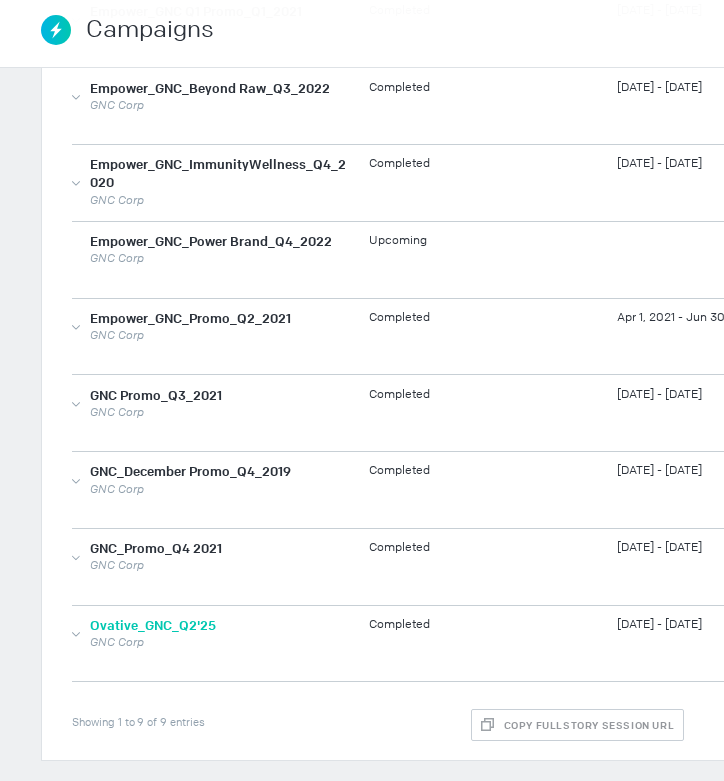 type on "gnc" 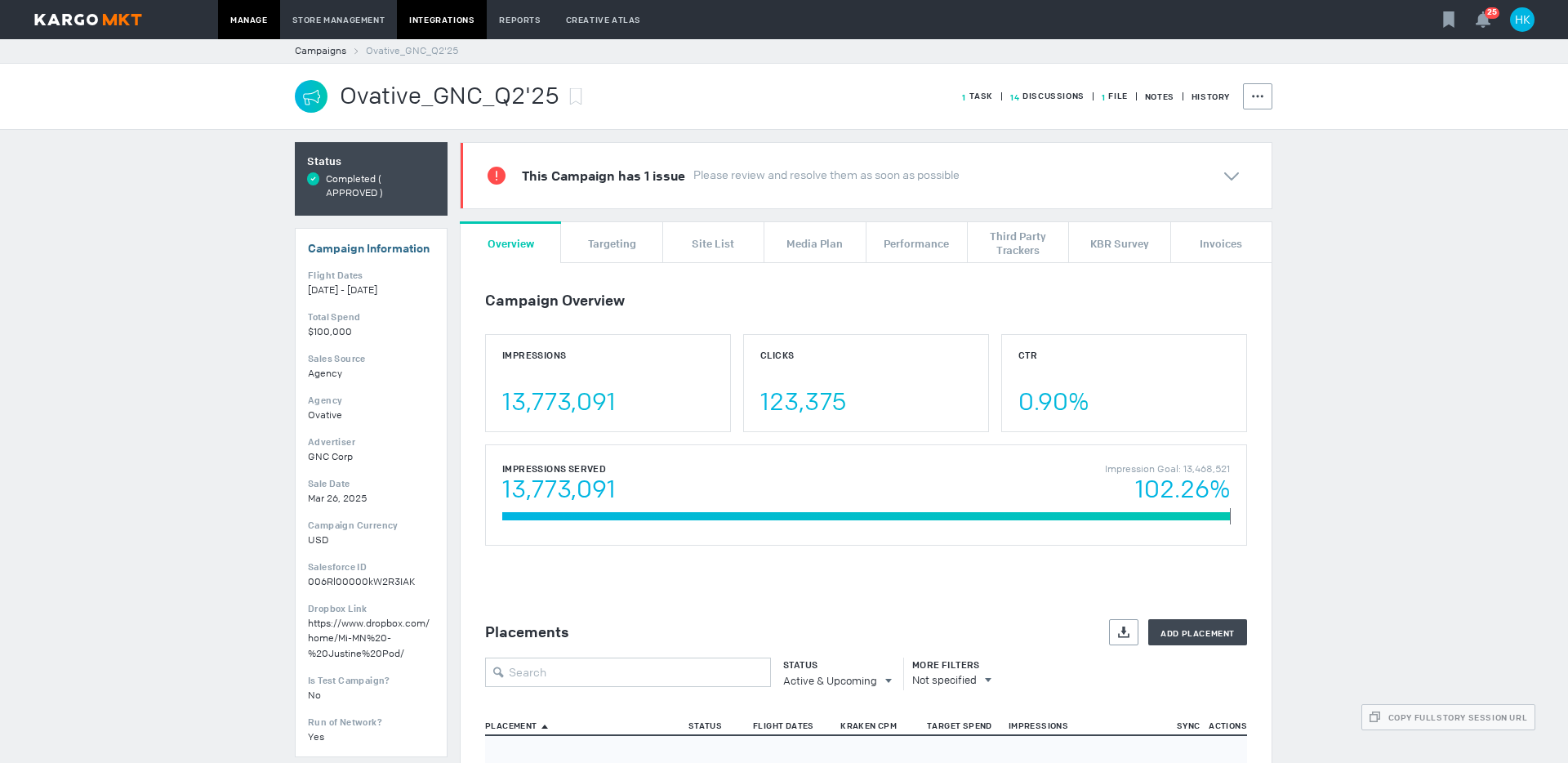 scroll, scrollTop: 0, scrollLeft: 0, axis: both 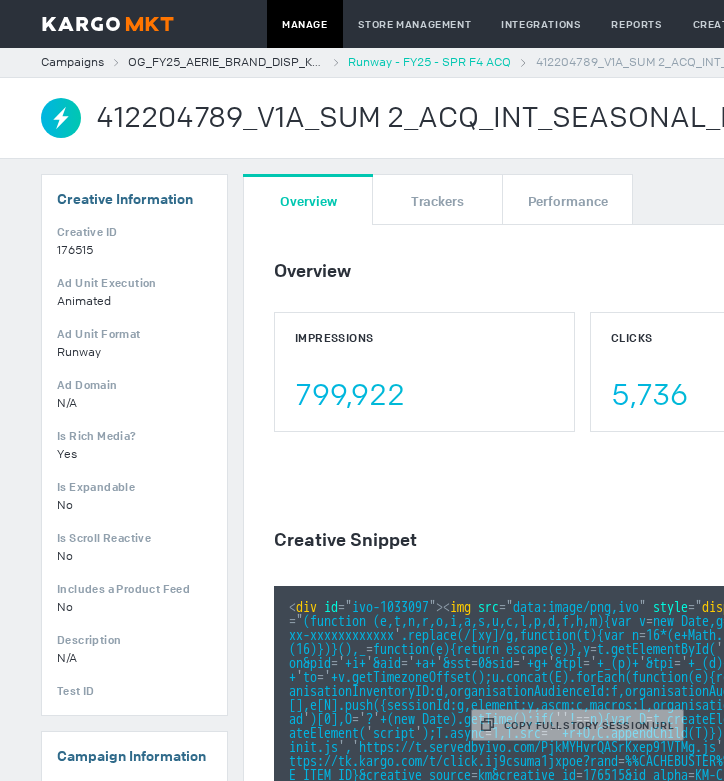click on "Runway - FY25 - SPR F4 ACQ" at bounding box center [429, 62] 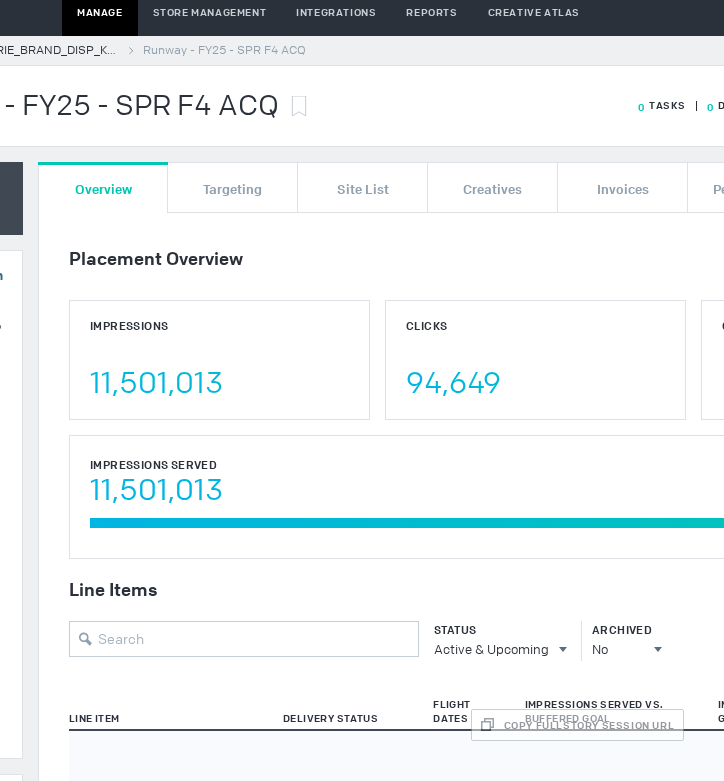 scroll, scrollTop: 0, scrollLeft: 205, axis: horizontal 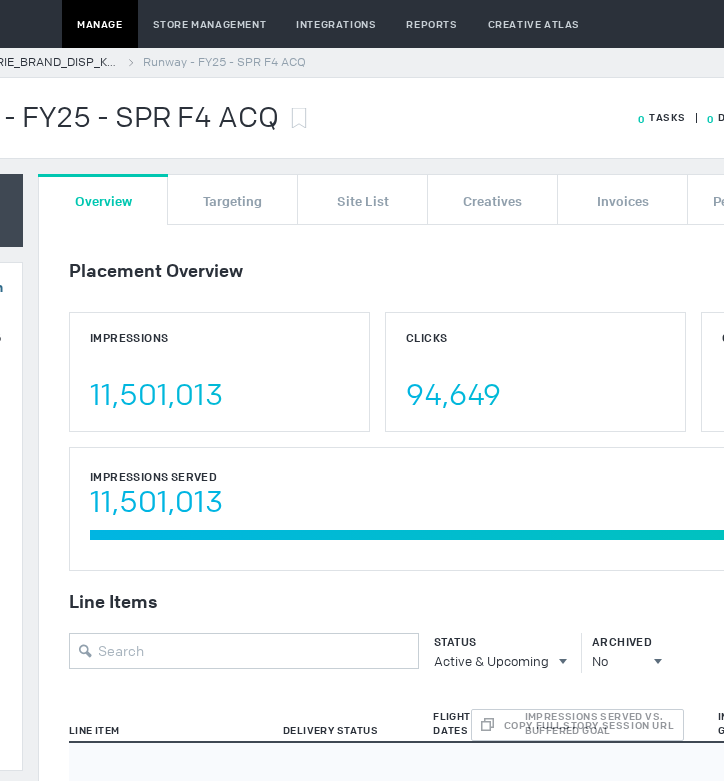 click on "Overview" at bounding box center [103, 199] 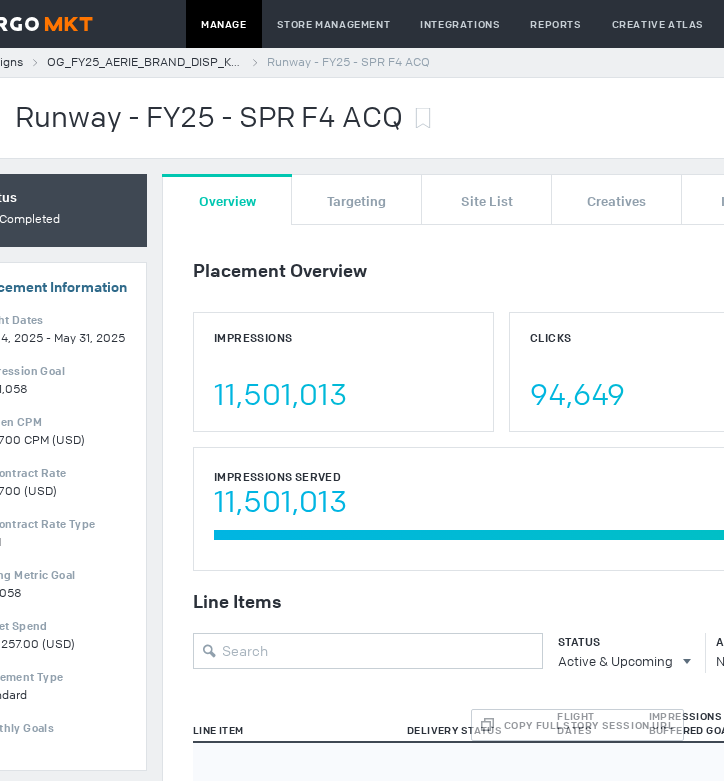 scroll, scrollTop: 0, scrollLeft: 77, axis: horizontal 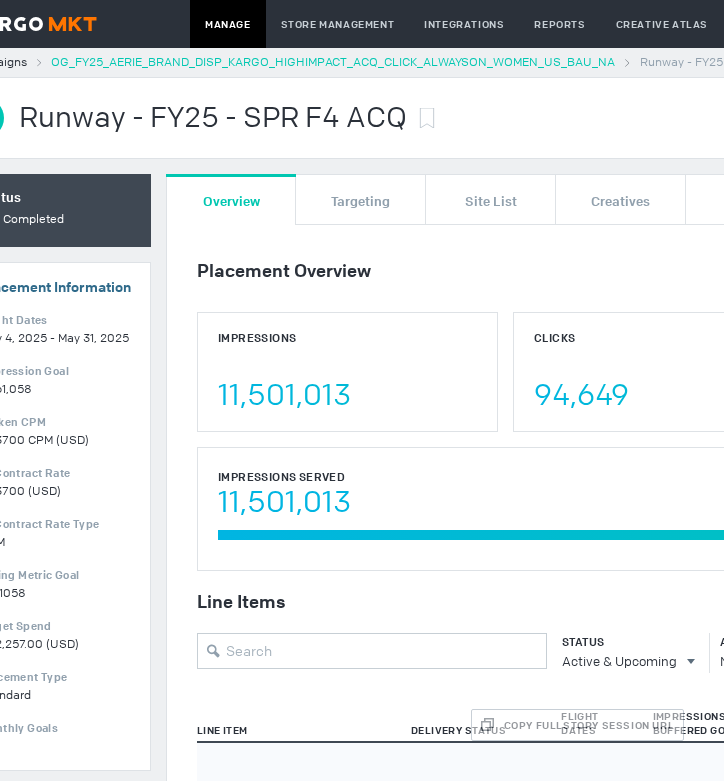 click on "OG_FY25_AERIE_BRAND_DISP_KARGO_HIGHIMPACT_ACQ_CLICK_ALWAYSON_WOMEN_US_BAU_NA" at bounding box center (333, 62) 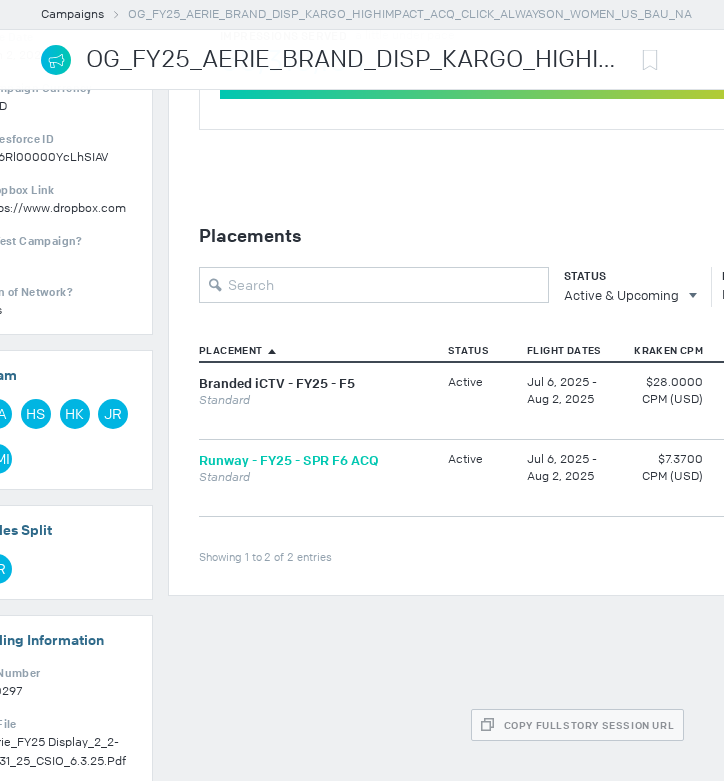 scroll, scrollTop: 544, scrollLeft: 75, axis: both 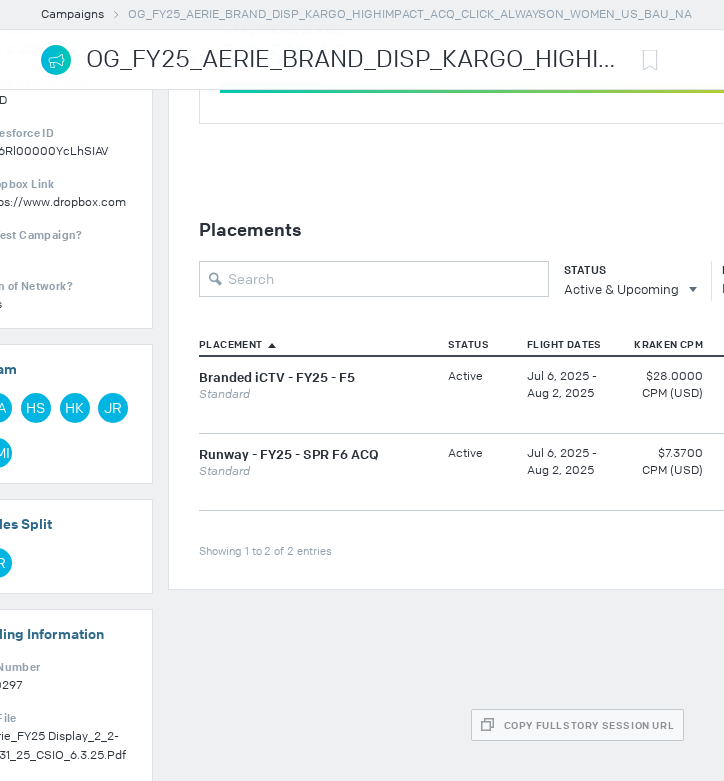 click on "Status" at bounding box center [625, 270] 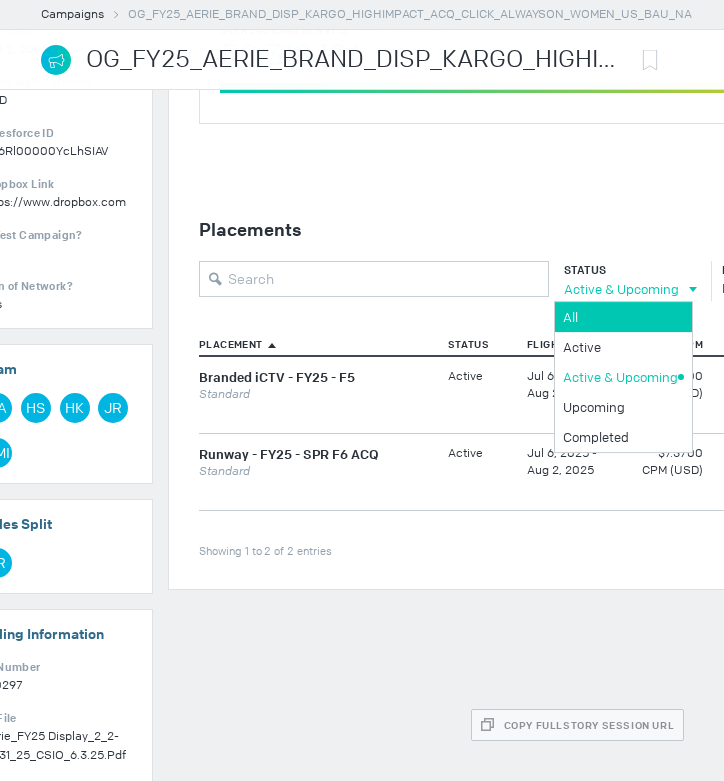 click on "All" at bounding box center [620, 317] 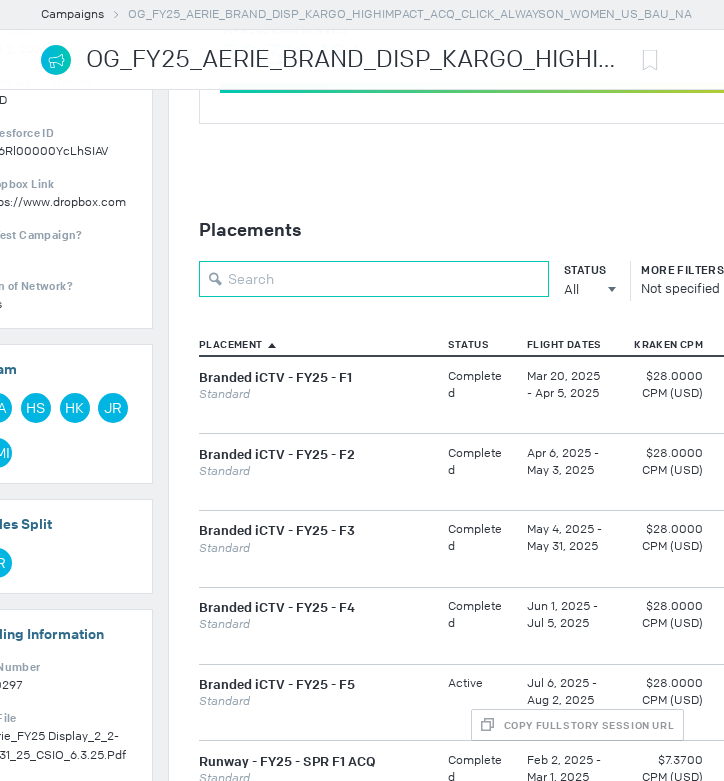 click at bounding box center (374, 279) 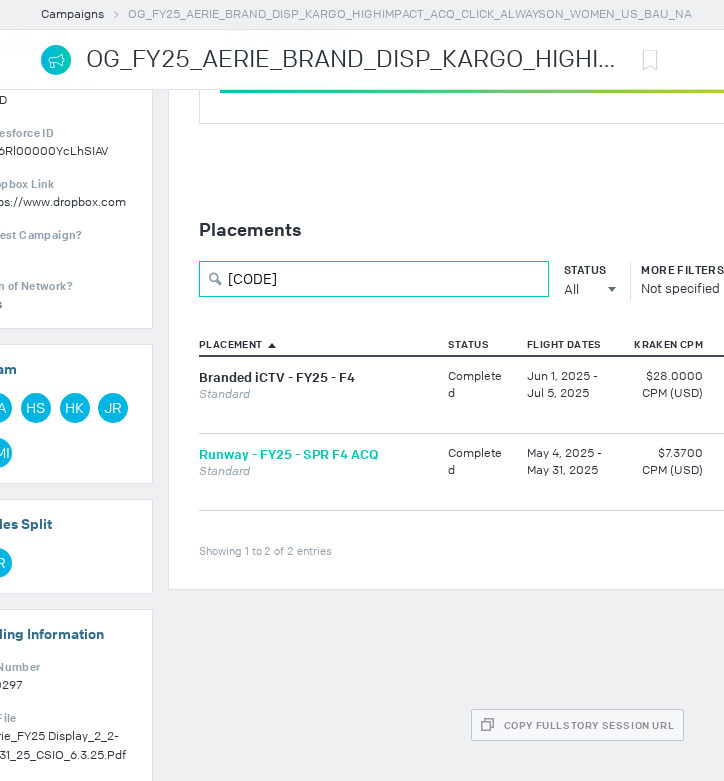 type on "[CODE]" 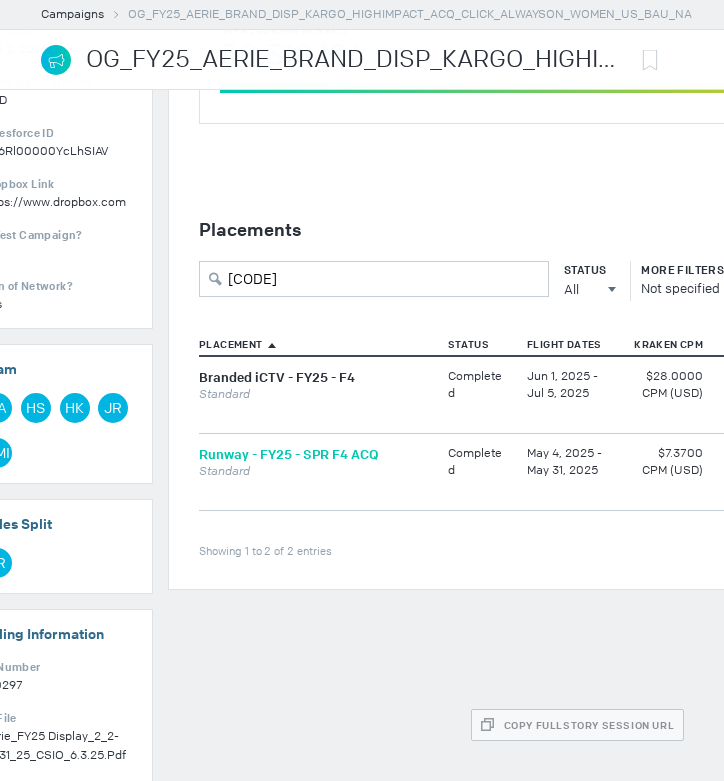 click on "Runway - FY25 - SPR F4 ACQ" at bounding box center [289, 454] 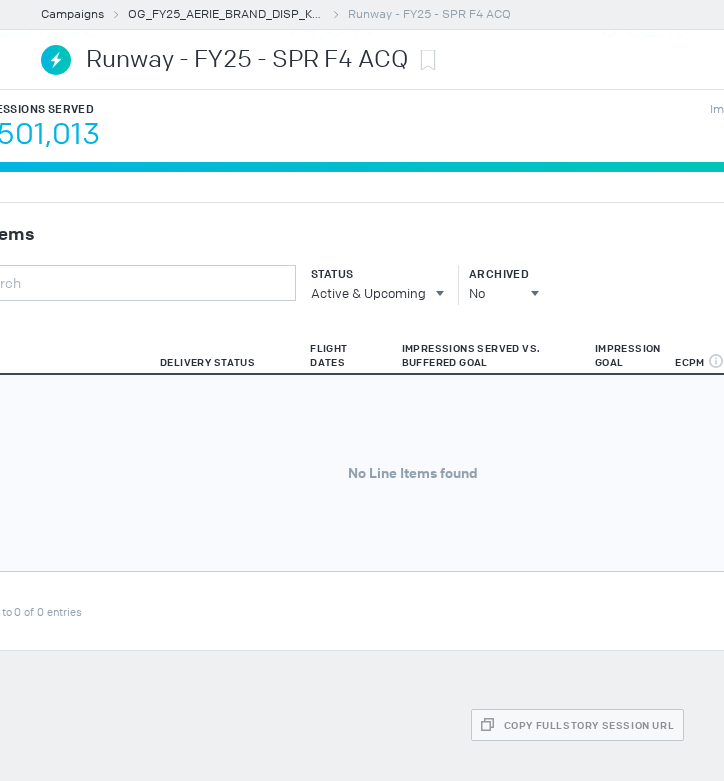 scroll, scrollTop: 368, scrollLeft: 389, axis: both 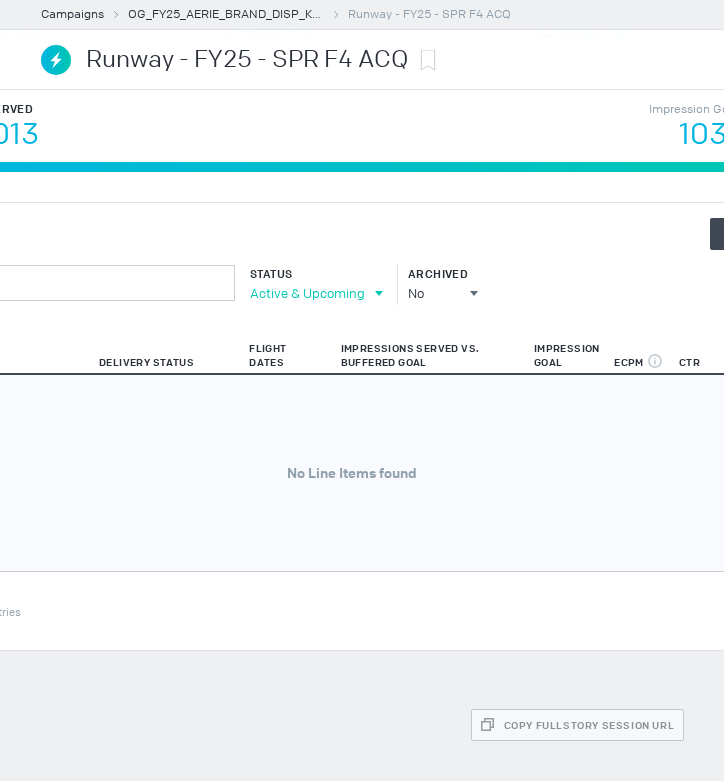 click on "Active & Upcoming" at bounding box center (307, 293) 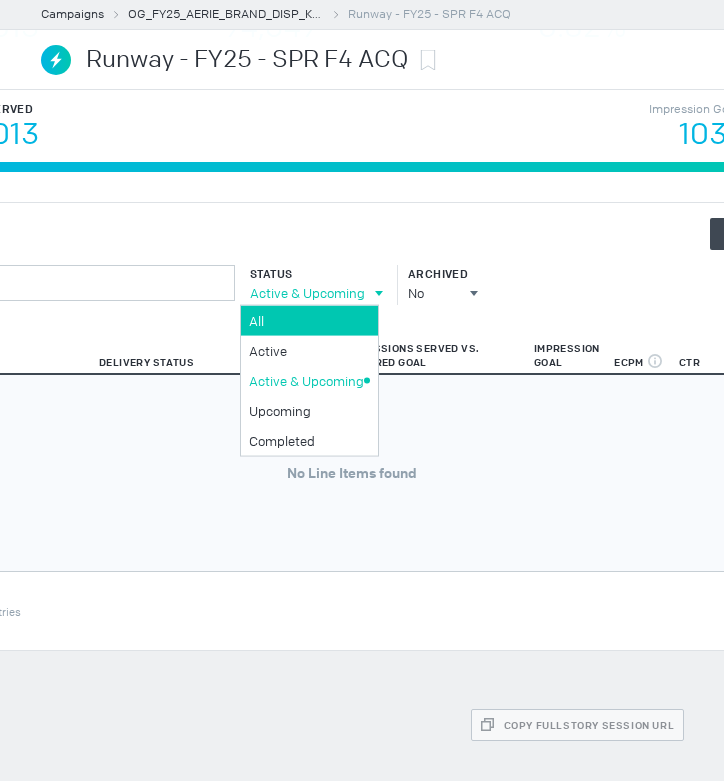 click on "All" at bounding box center (306, 320) 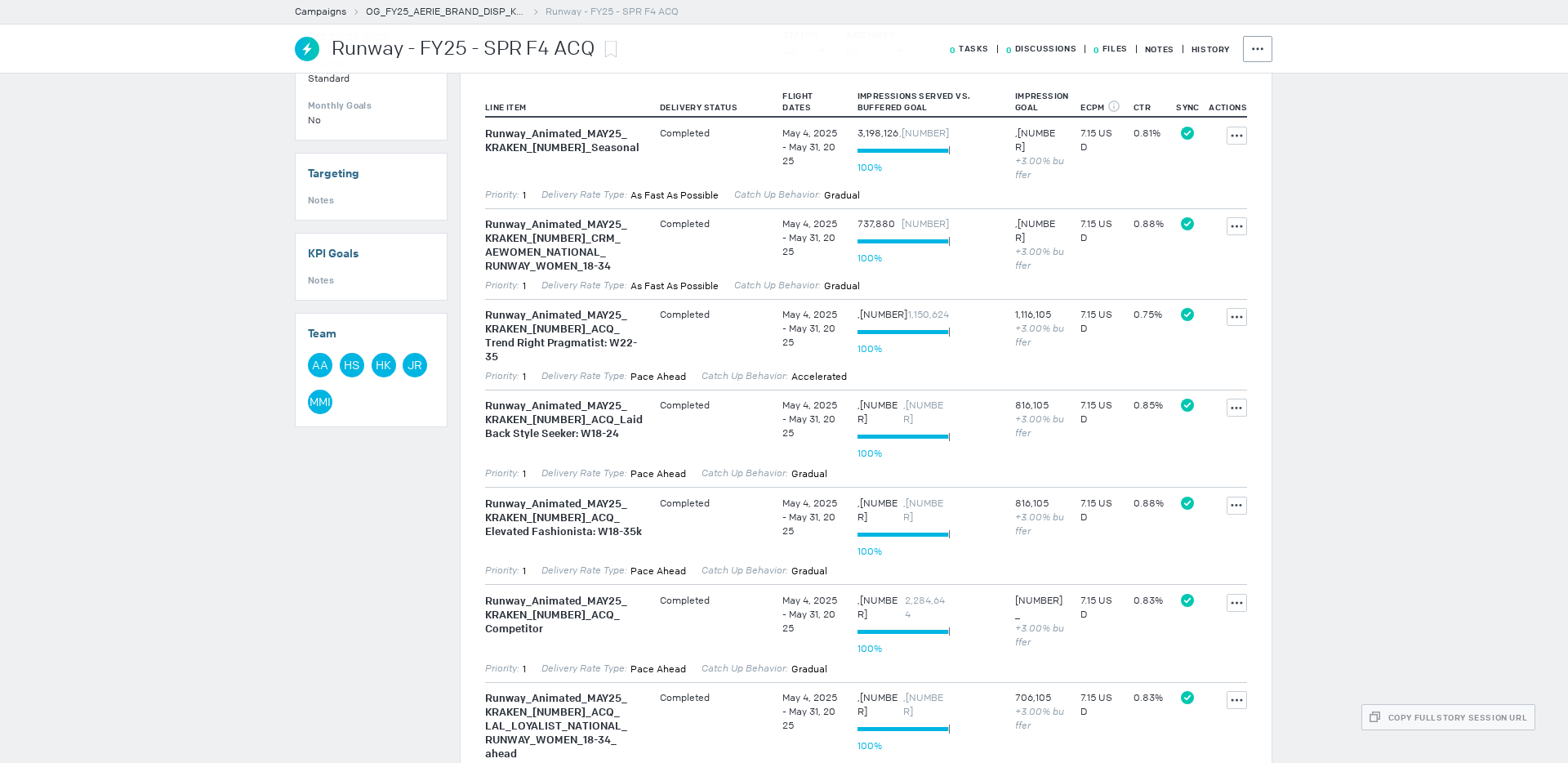 scroll, scrollTop: 495, scrollLeft: 0, axis: vertical 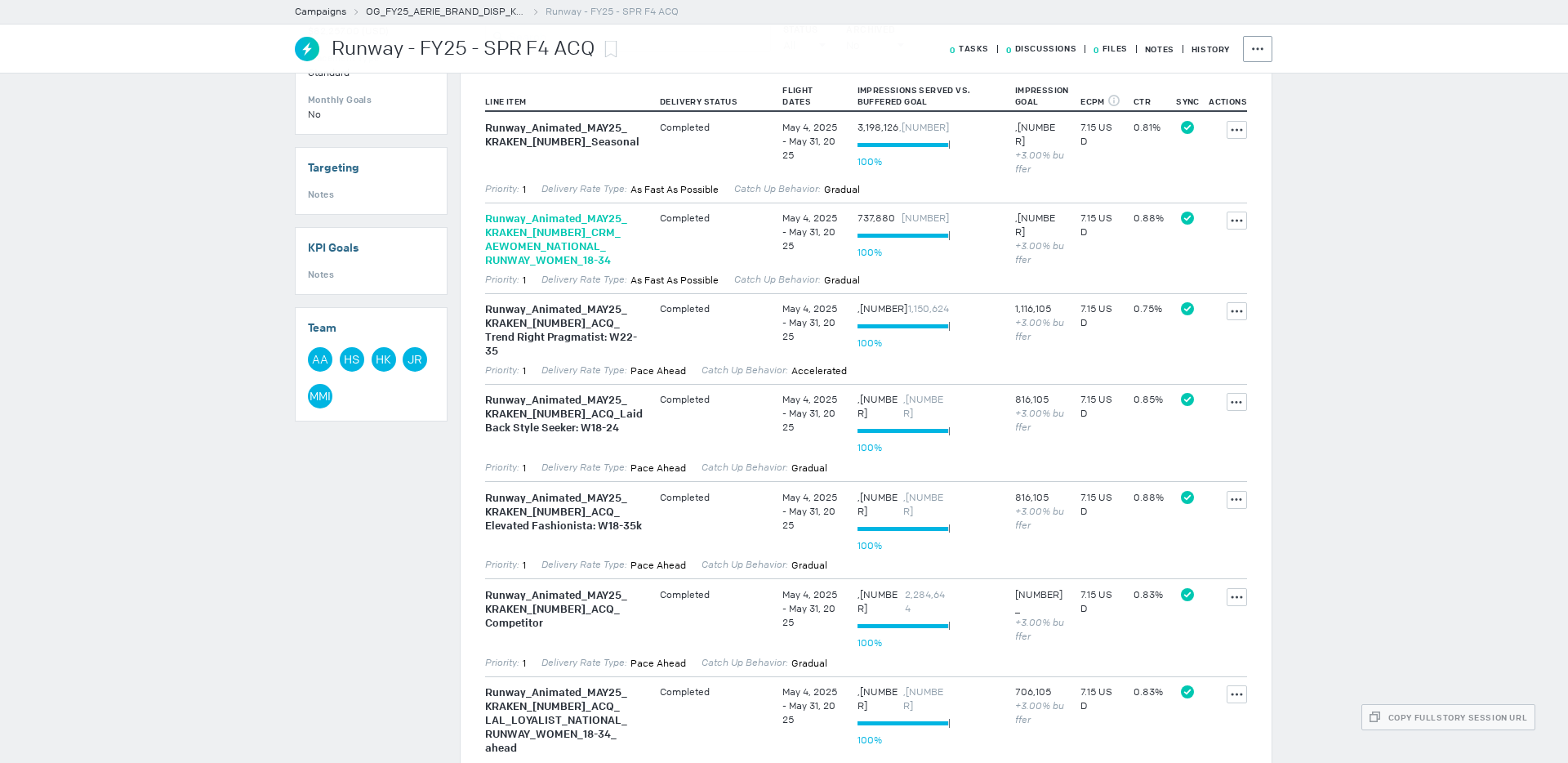 click on "[AUDIENCE_DATA]" at bounding box center [564, 239] 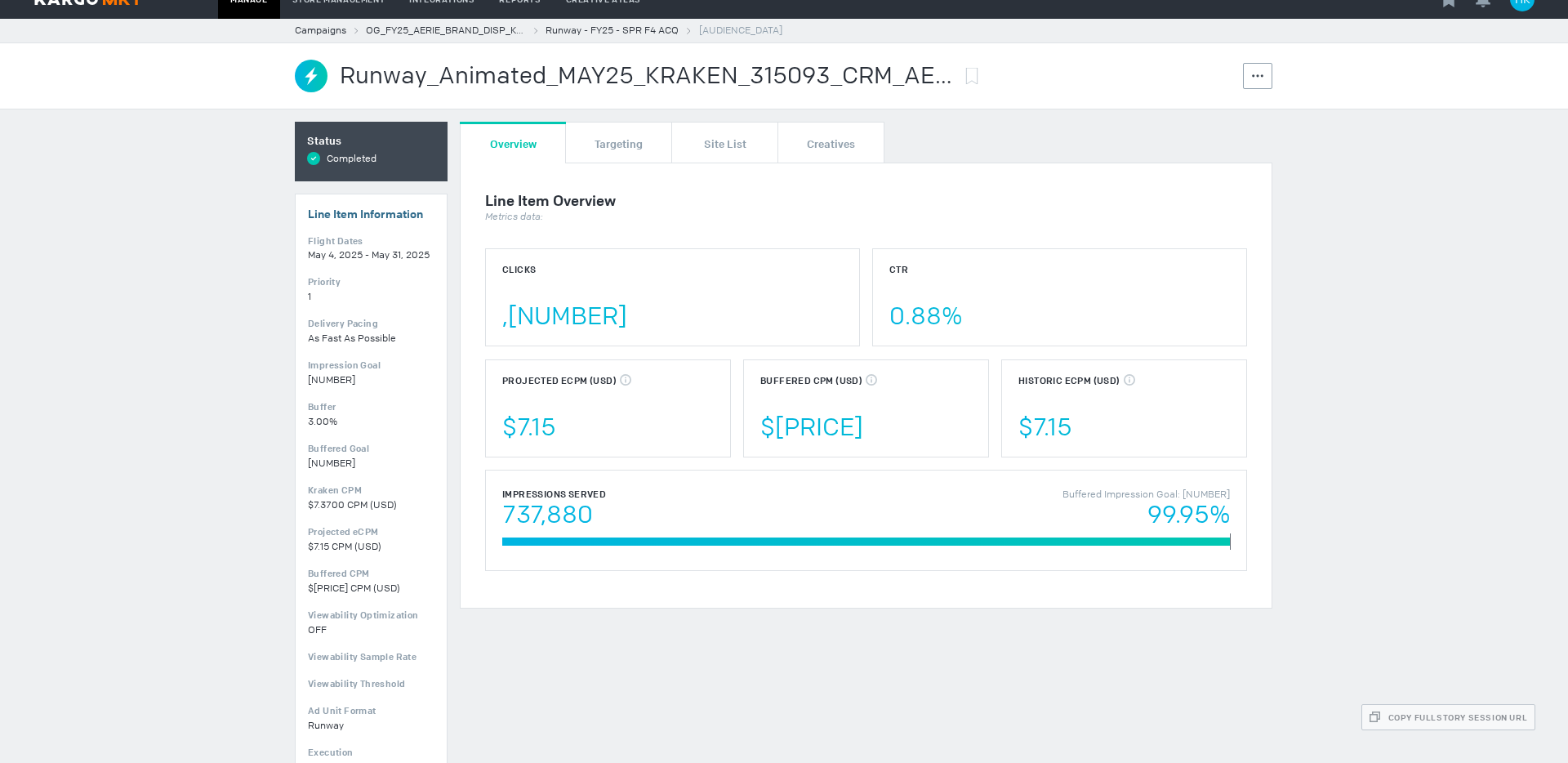 scroll, scrollTop: 0, scrollLeft: 0, axis: both 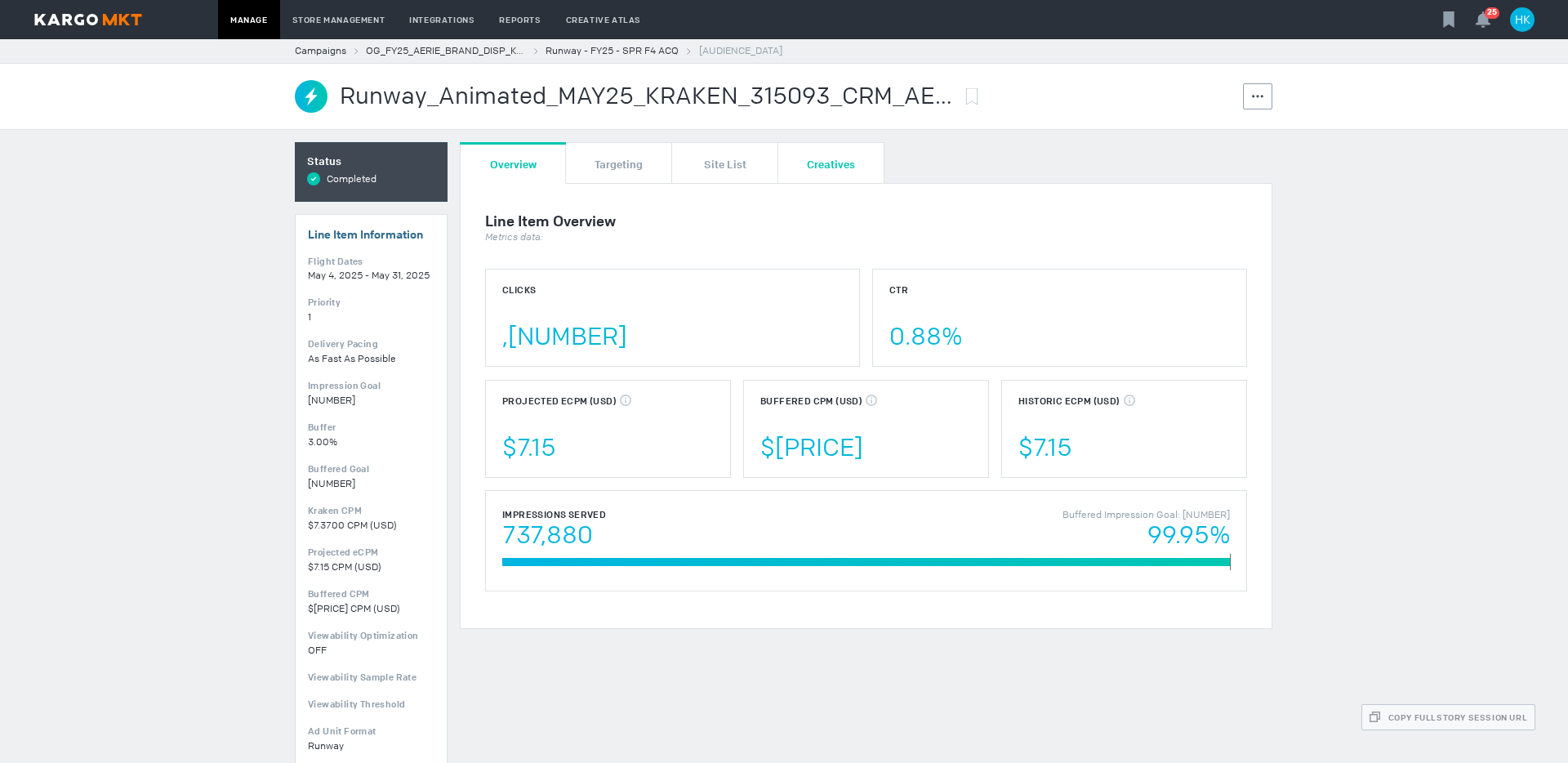 click on "Creatives" at bounding box center (831, 163) 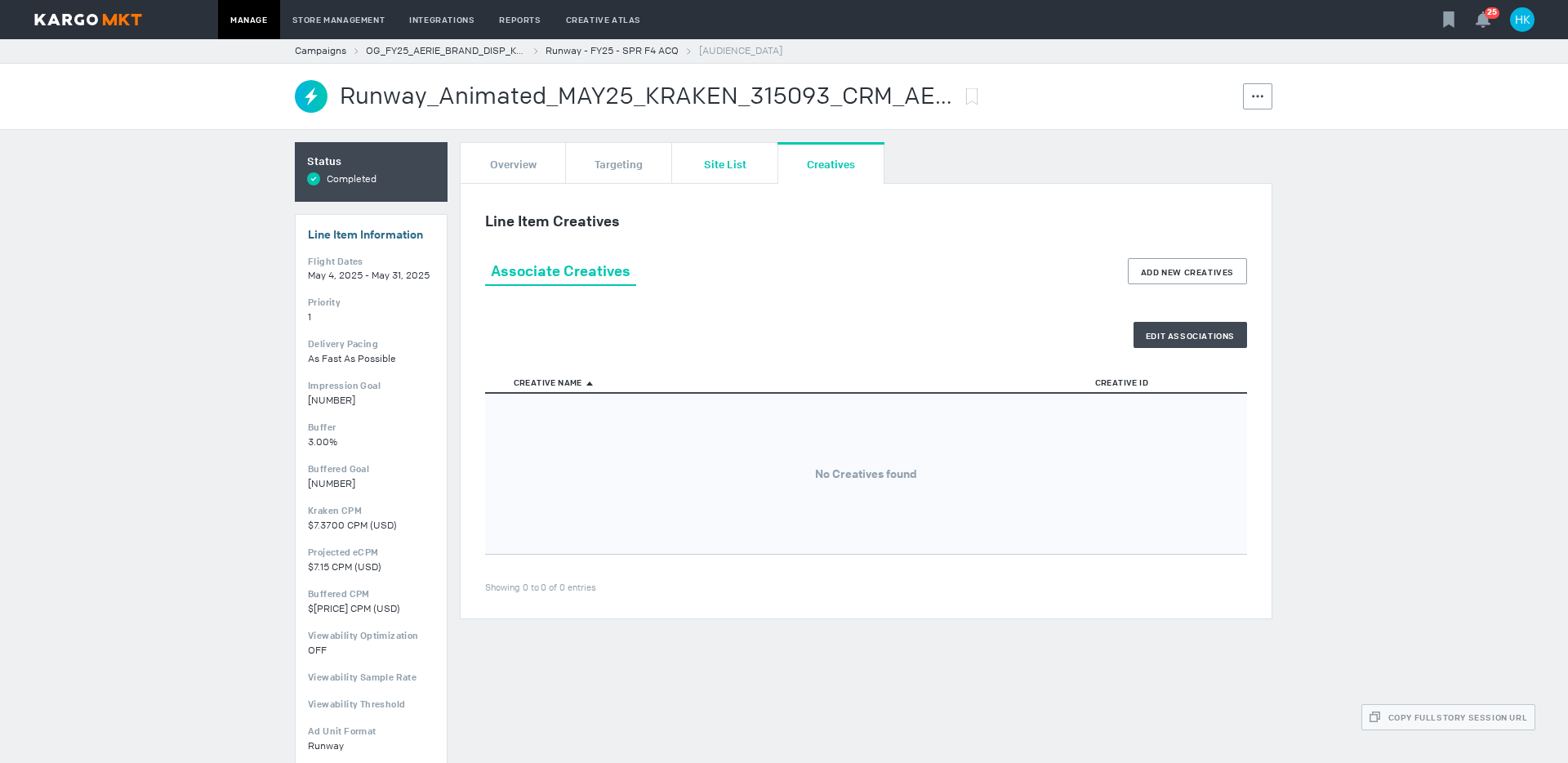 click on "Site List" at bounding box center [725, 163] 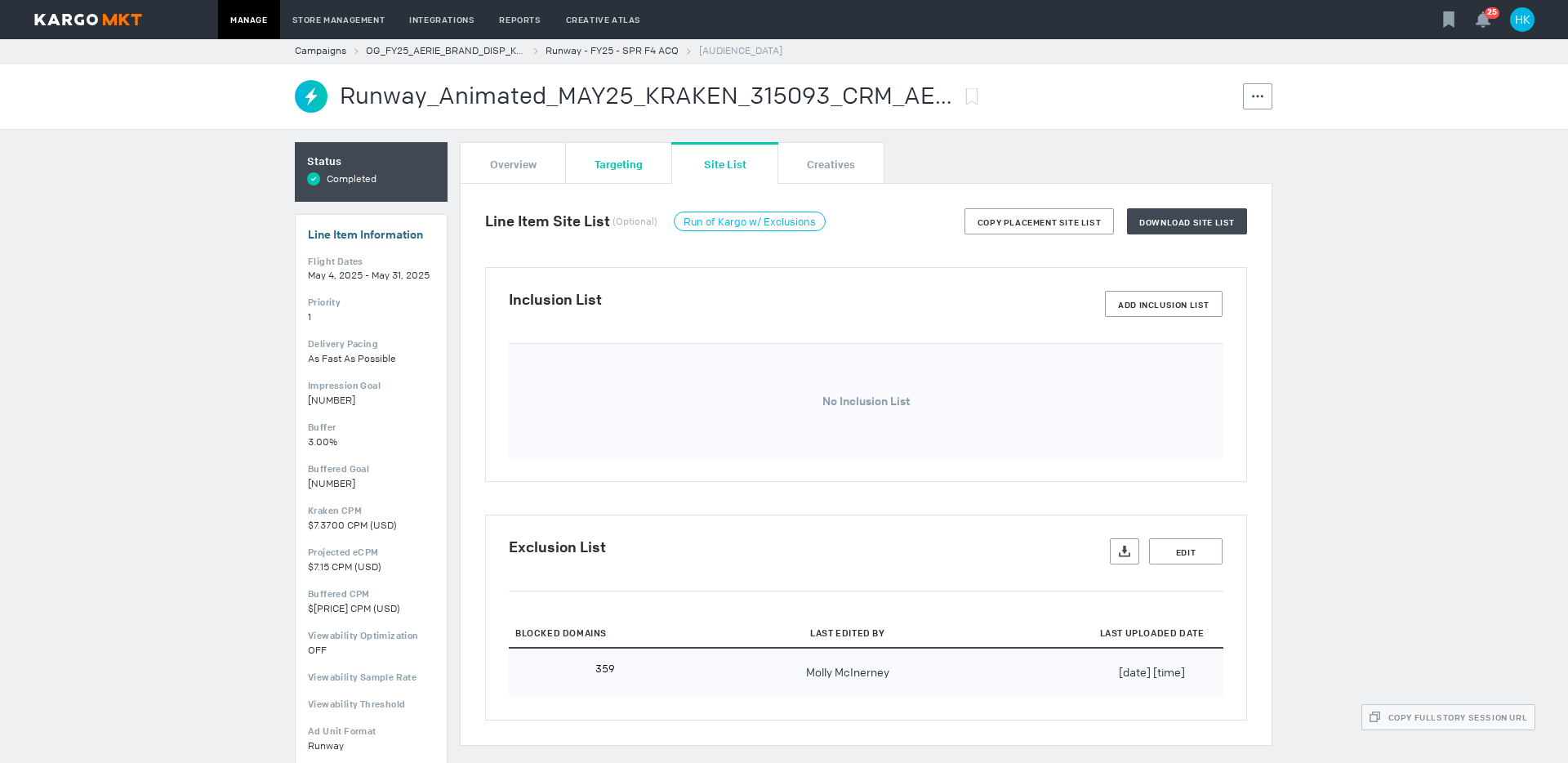click on "Targeting" at bounding box center (618, 163) 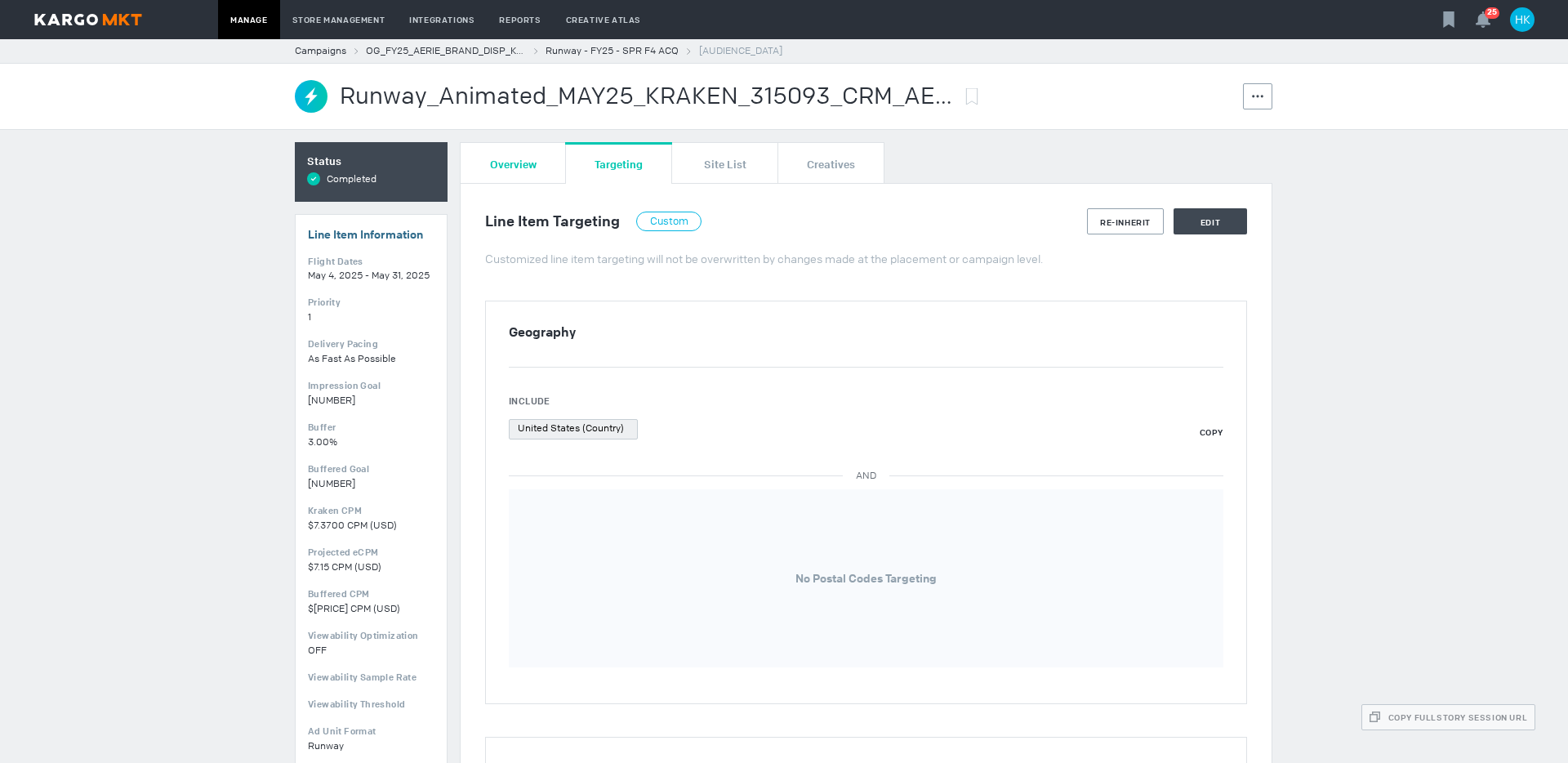 click on "Overview" at bounding box center (513, 163) 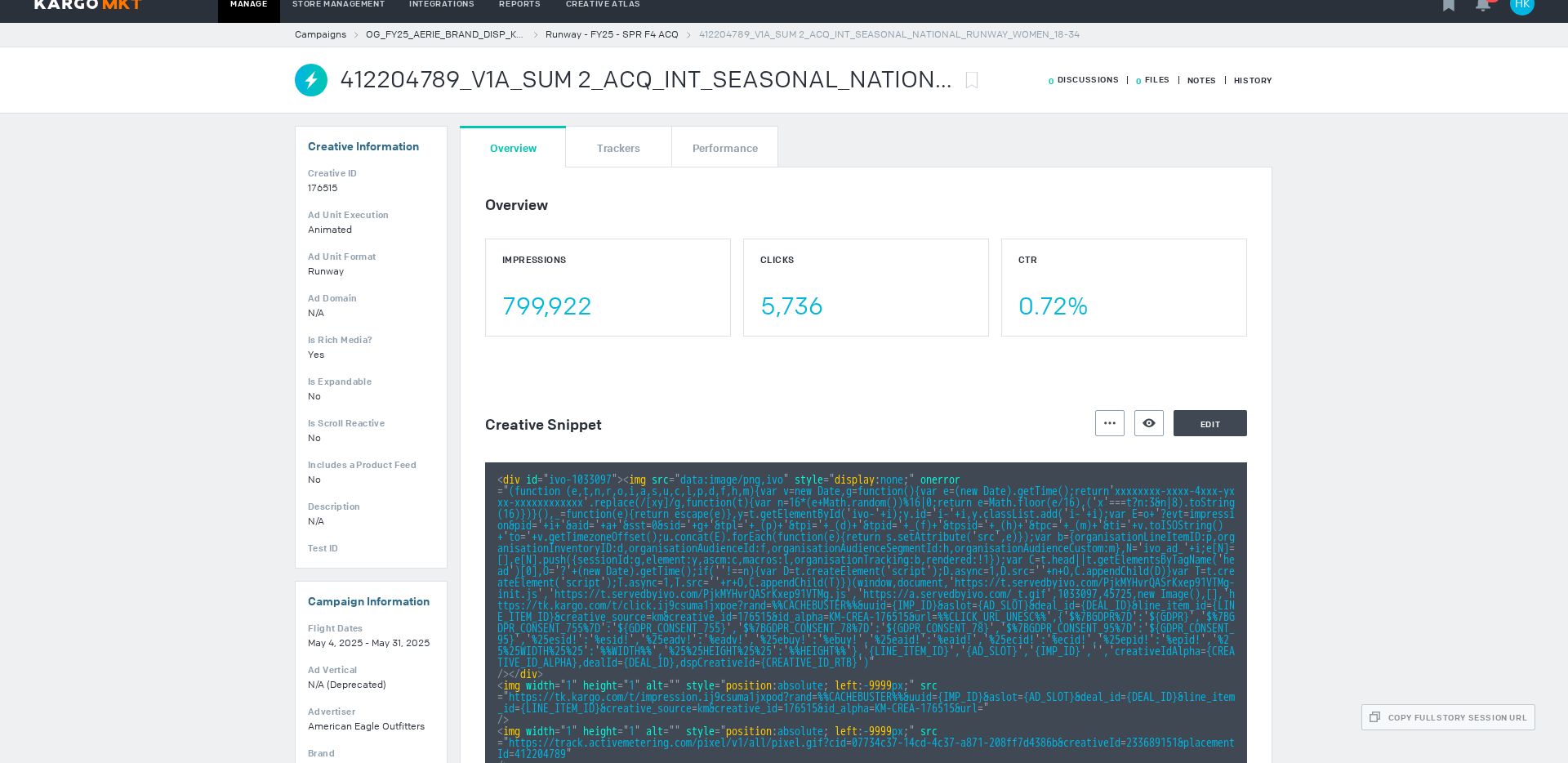 scroll, scrollTop: 9, scrollLeft: 0, axis: vertical 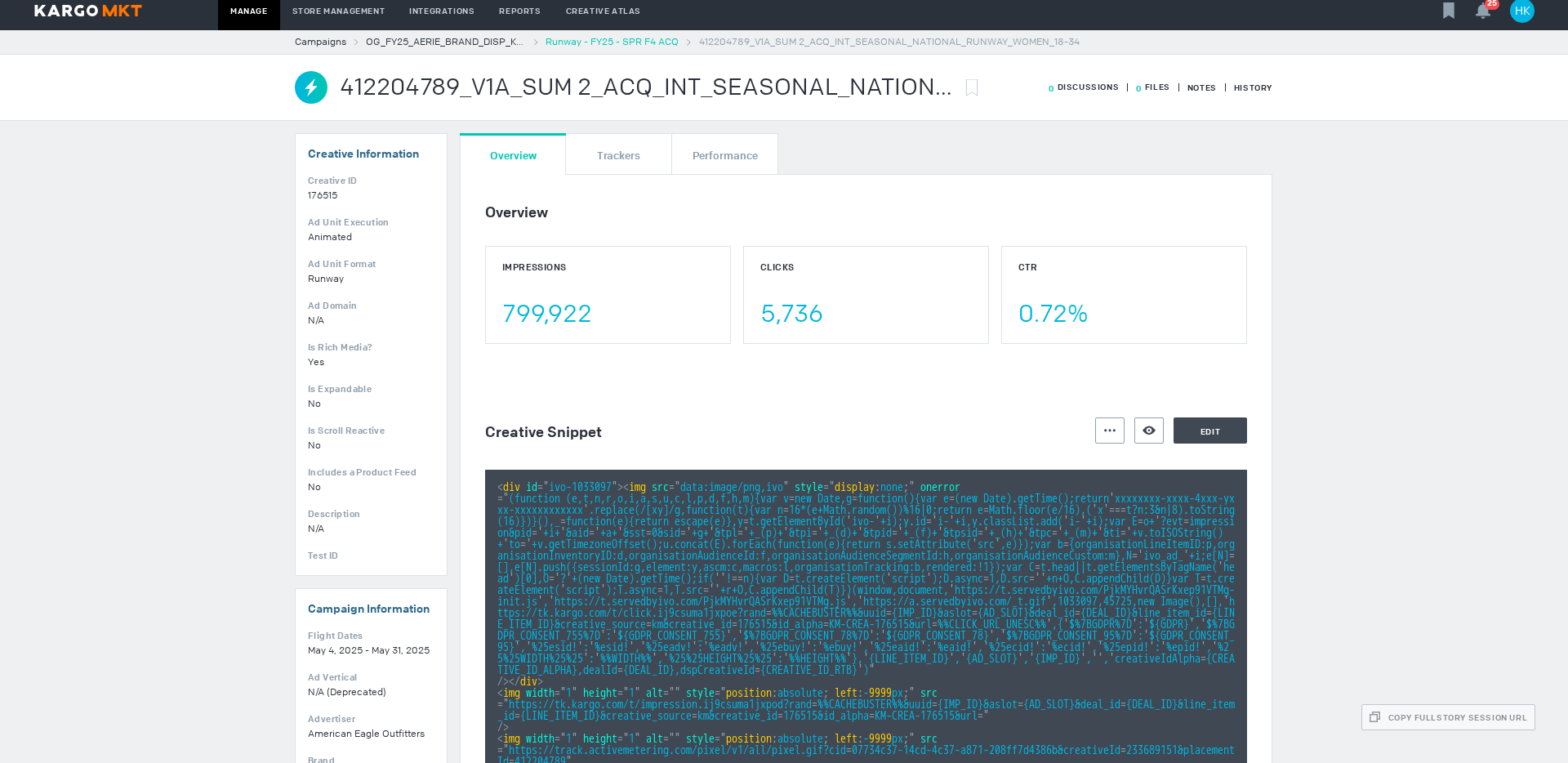 click on "Runway - FY25 - SPR F4 ACQ" at bounding box center (612, 42) 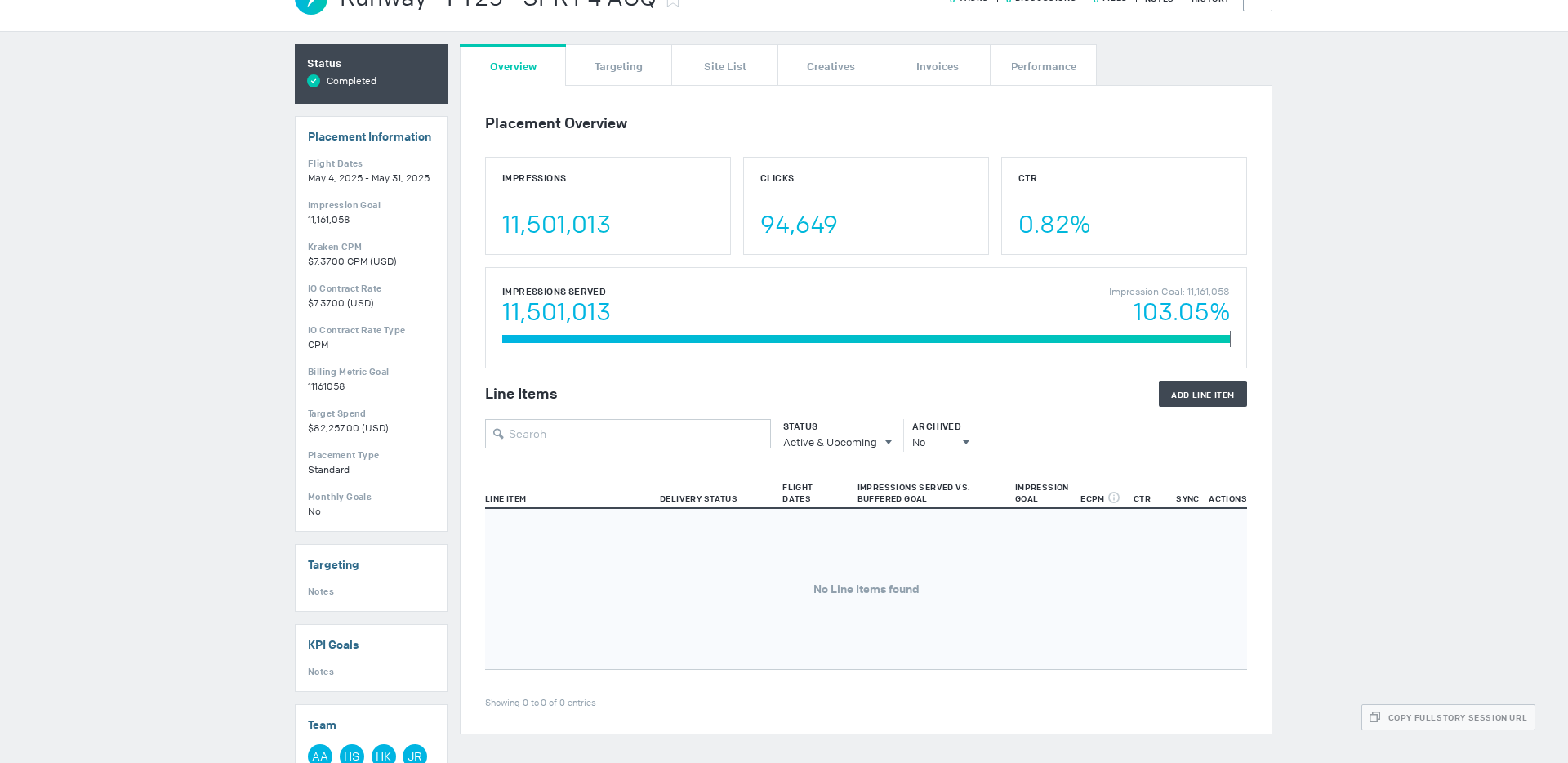 scroll, scrollTop: 172, scrollLeft: 0, axis: vertical 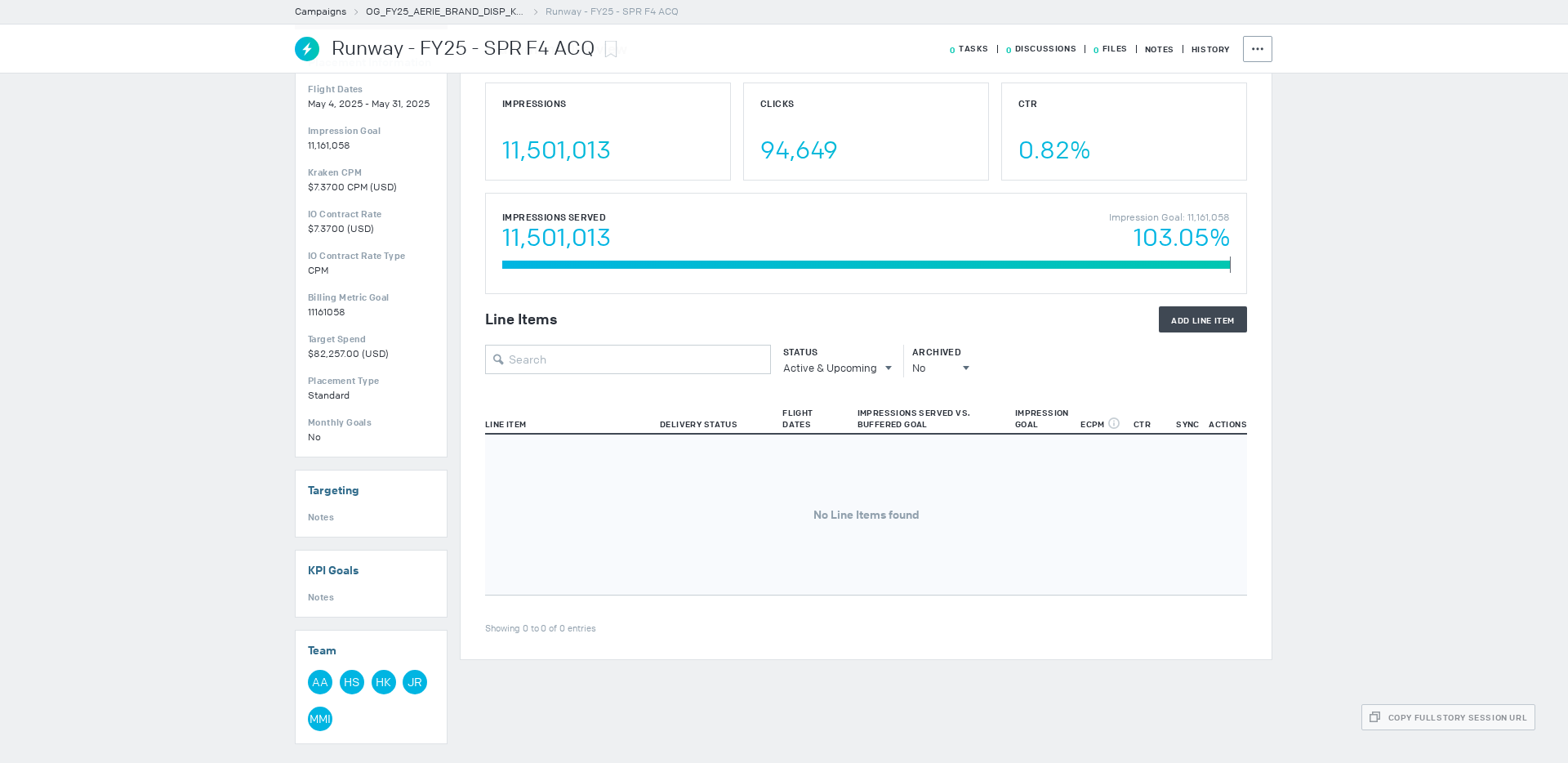 click on "Line Items   Add Line Item     Status Active & Upcoming All All Active Active & Upcoming Upcoming Completed Archived No All No Yes Line Item Delivery Status Flight Dates Impressions Served vs. Buffered Goal Impression Goal ECPM Projection of what the final average CPM will be when the line item has completed. CTR Sync Actions Showing 0 to 0 of 0 entries No Line Items found" at bounding box center (866, 471) 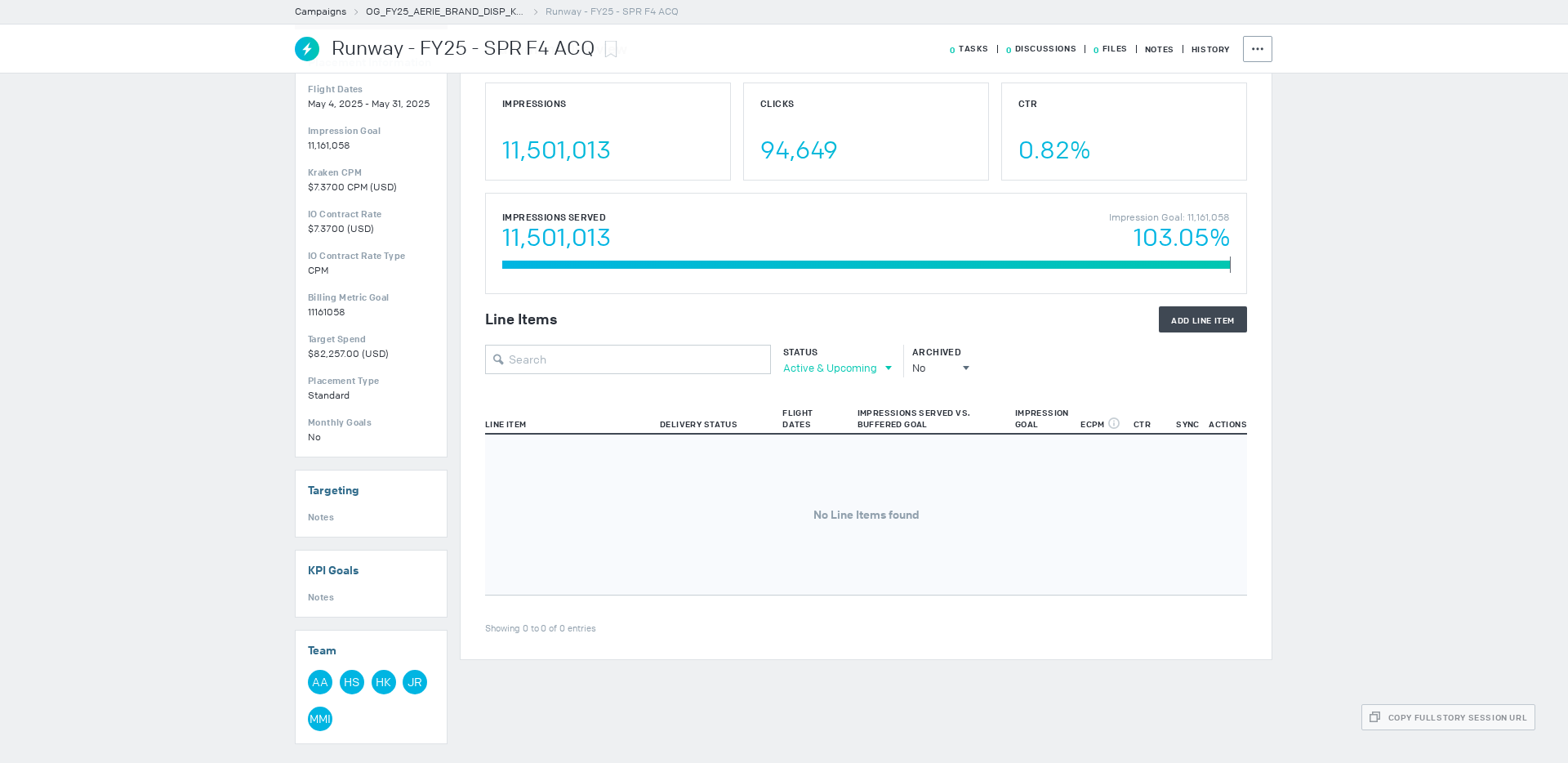 click on "Active & Upcoming" at bounding box center (830, 368) 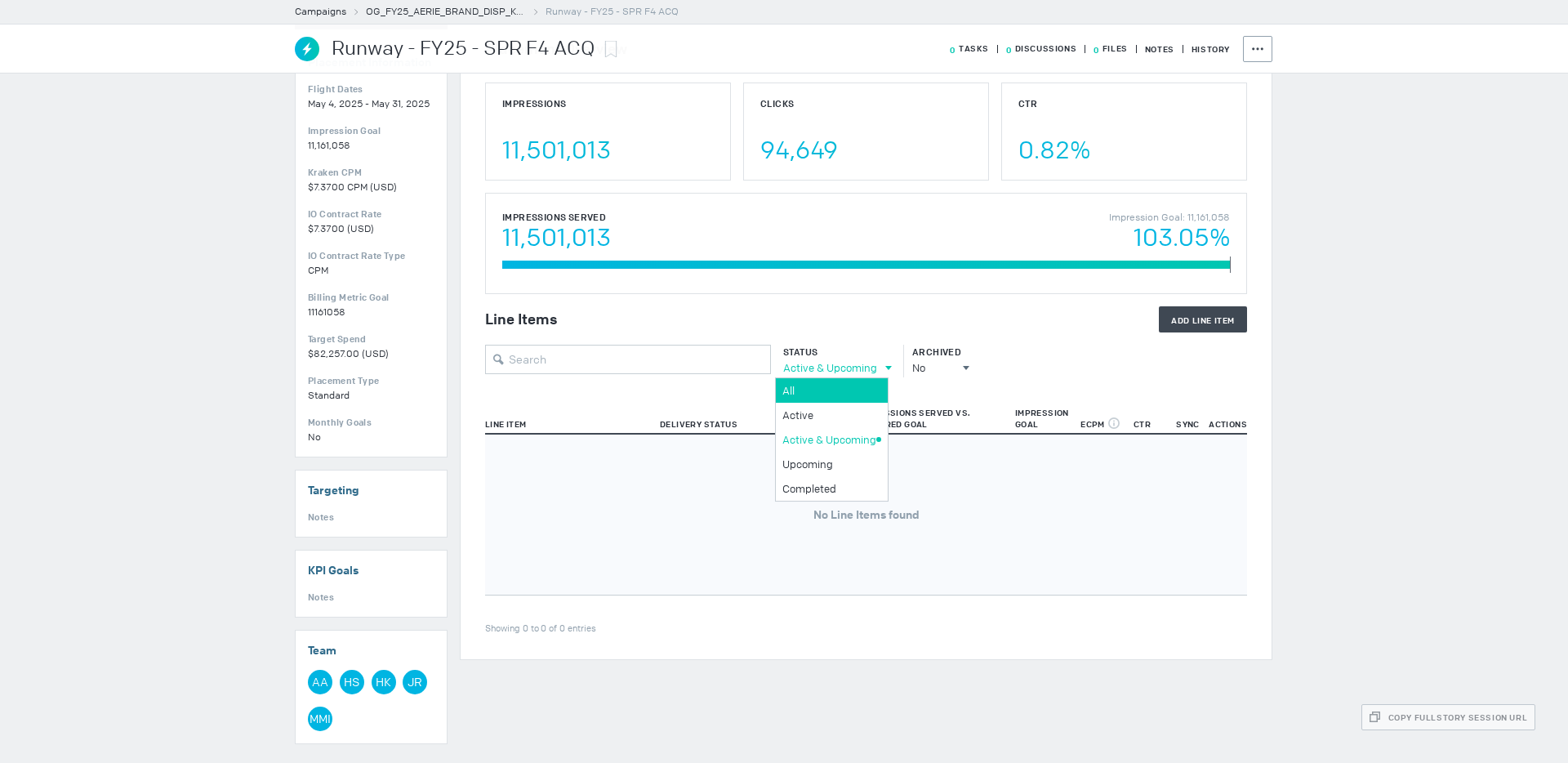 click on "All" at bounding box center [829, 390] 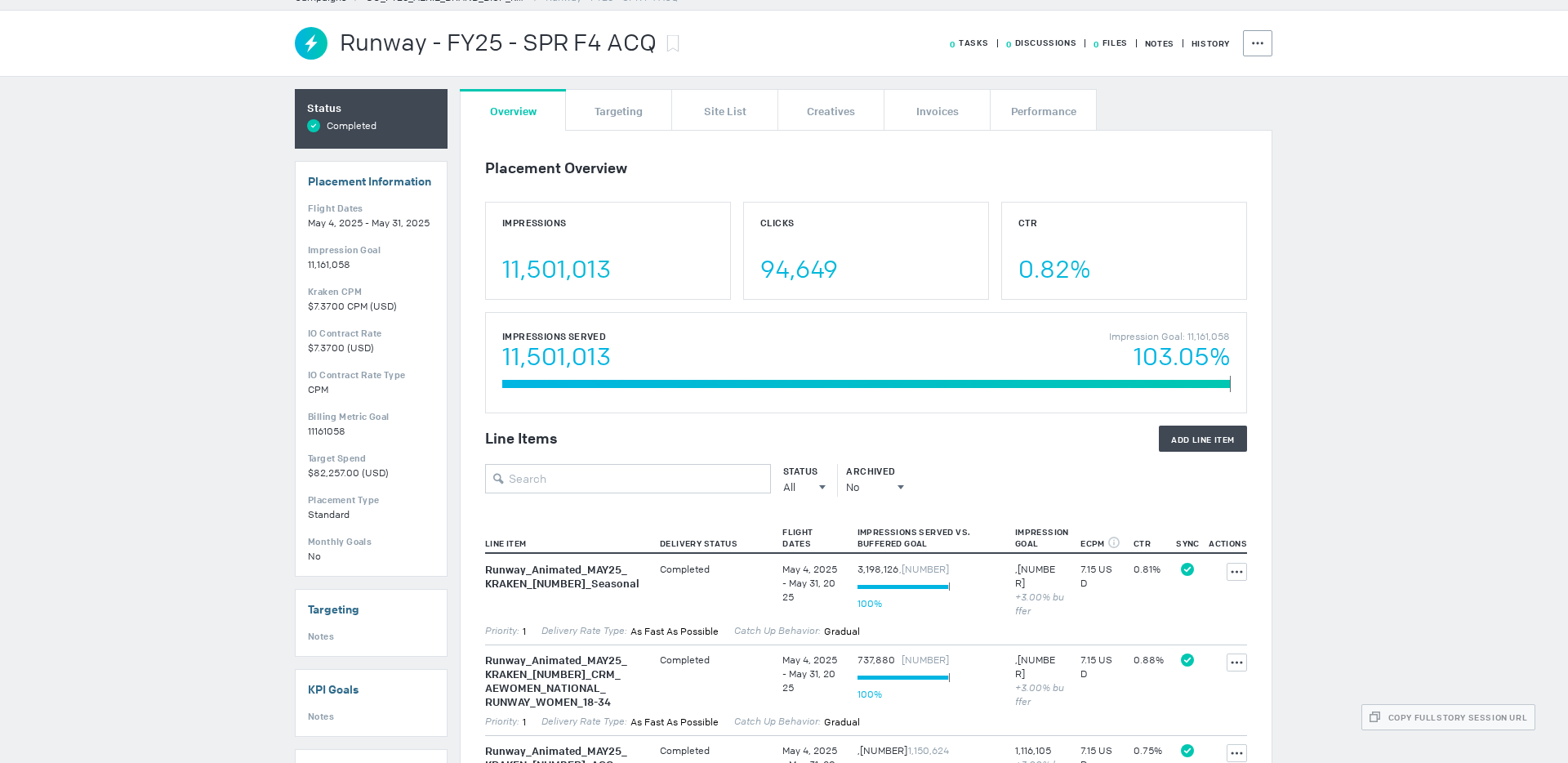 scroll, scrollTop: 51, scrollLeft: 0, axis: vertical 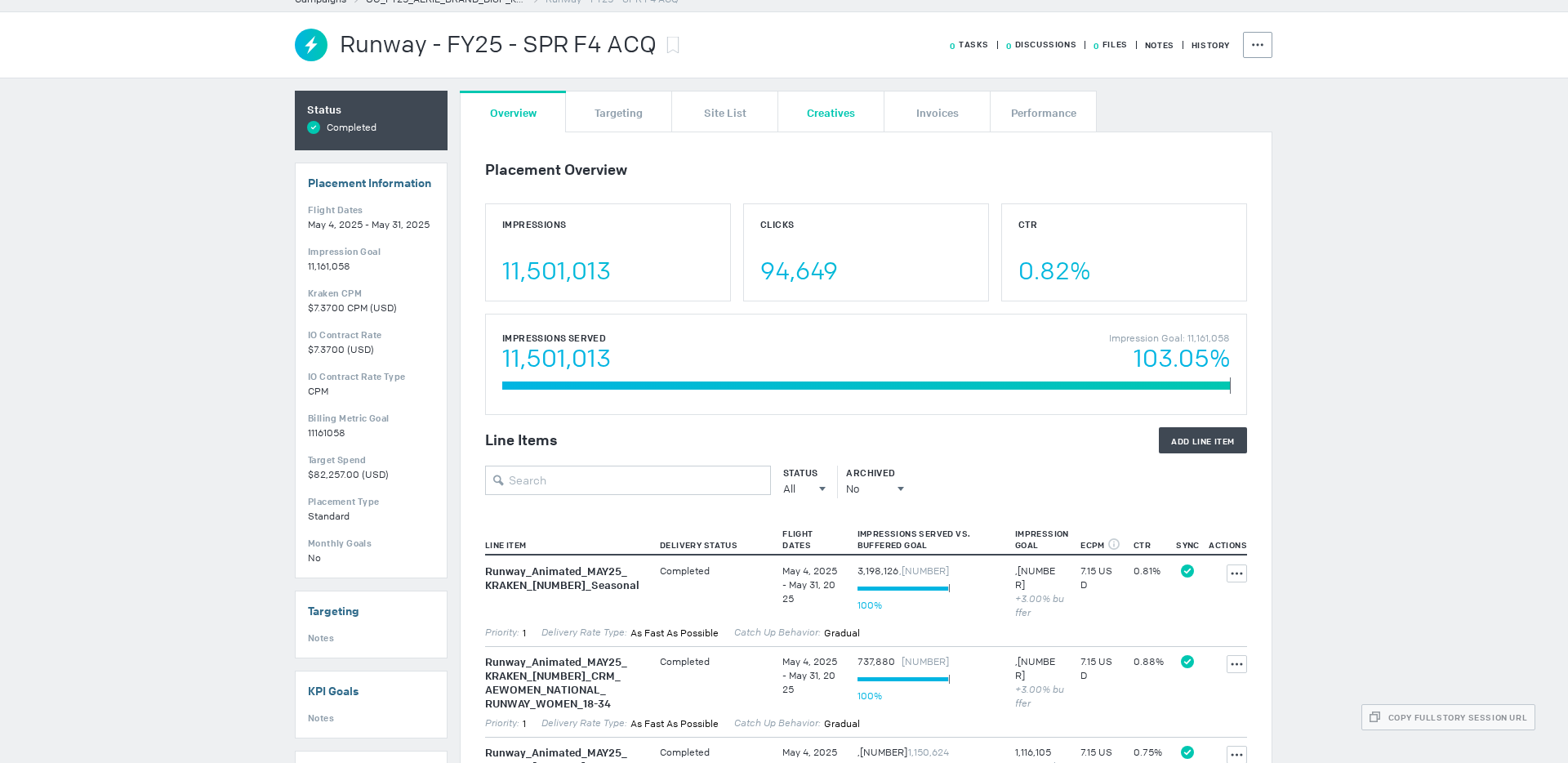 click on "Creatives" at bounding box center [831, 111] 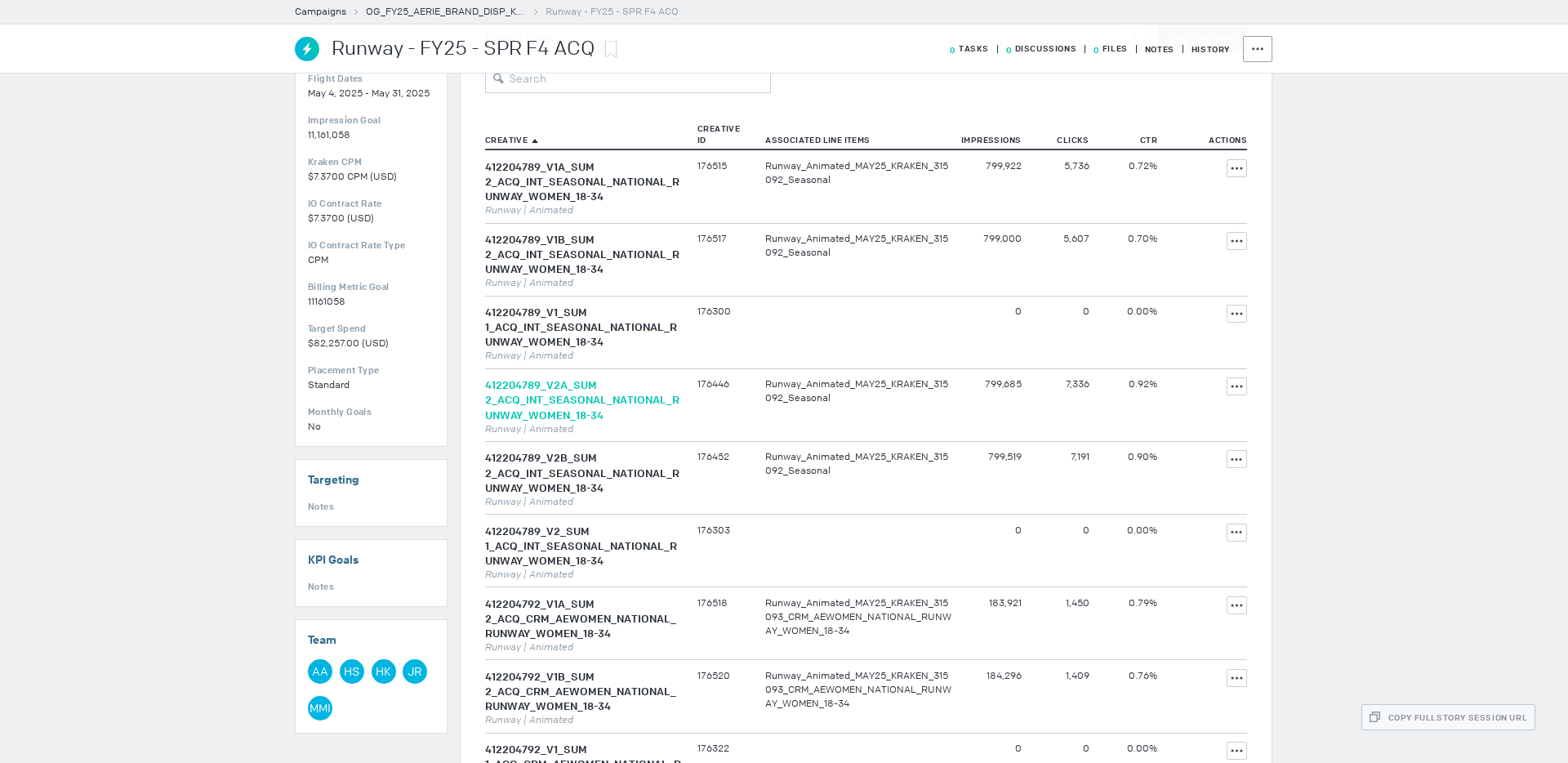 scroll, scrollTop: 182, scrollLeft: 0, axis: vertical 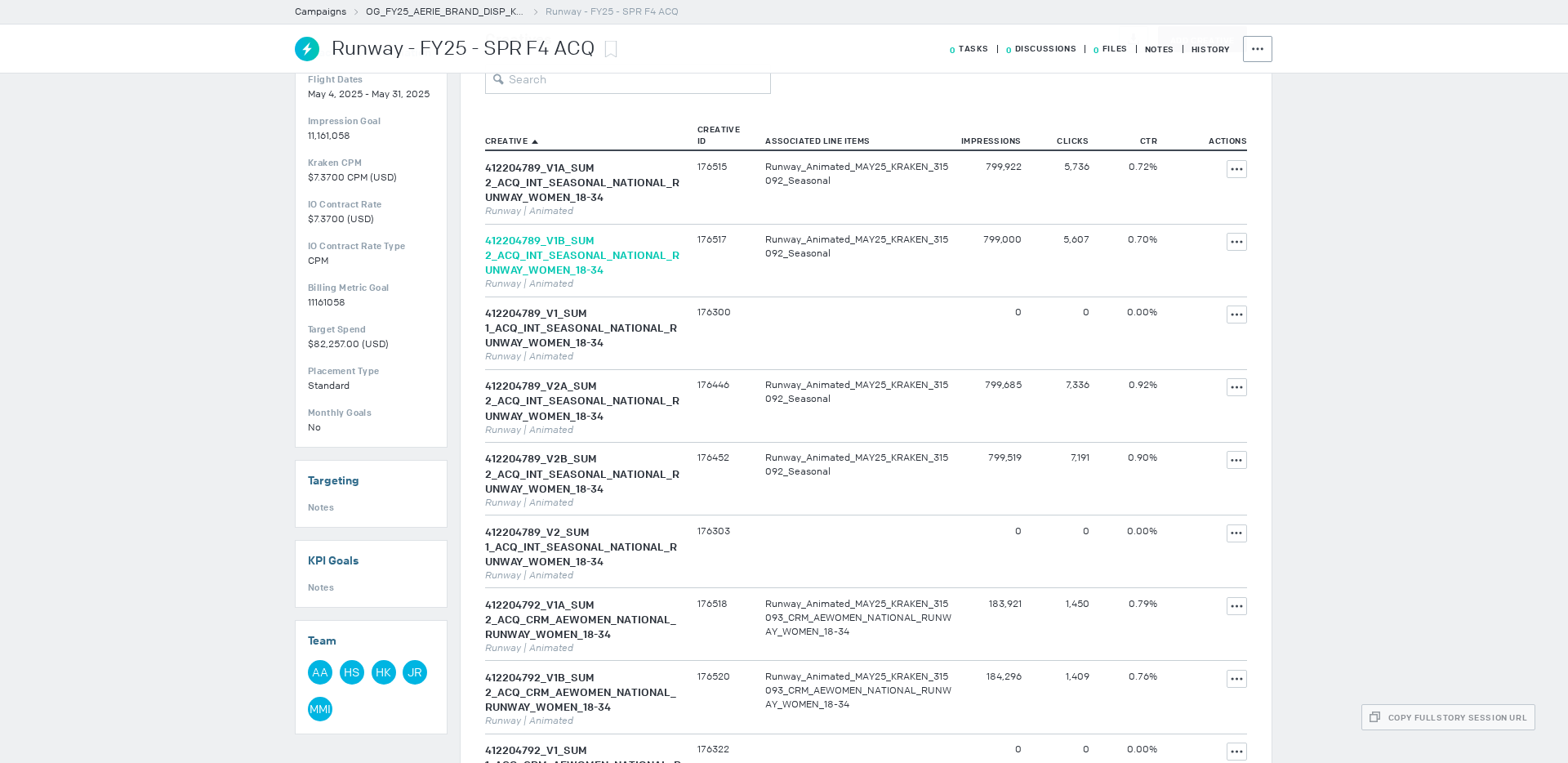 click on "412204789_V1B_SUM 2_ACQ_INT_SEASONAL_NATIONAL_RUNWAY_WOMEN_18-34" at bounding box center (582, 255) 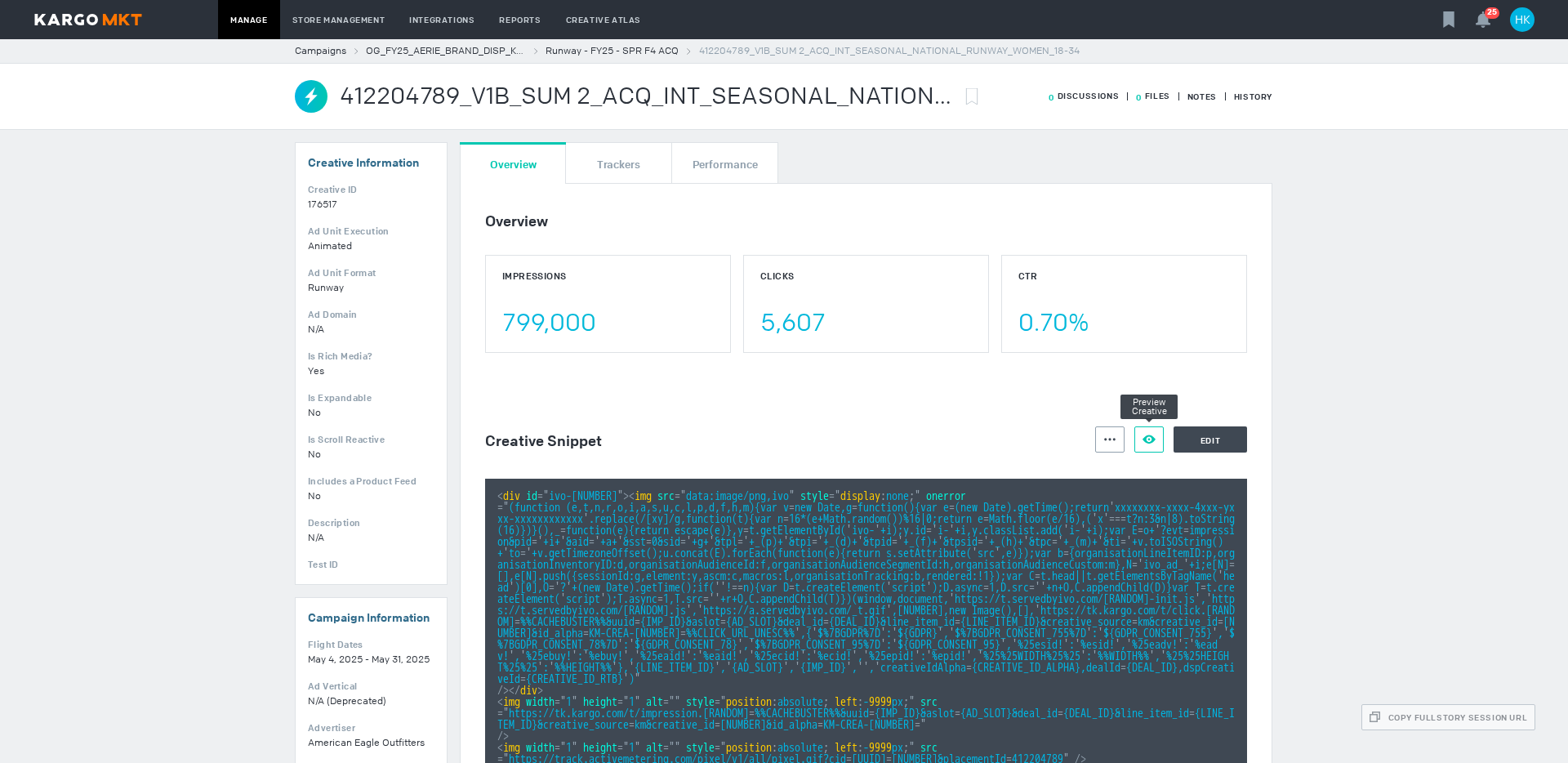 click on "Preview Creative" at bounding box center [1149, 440] 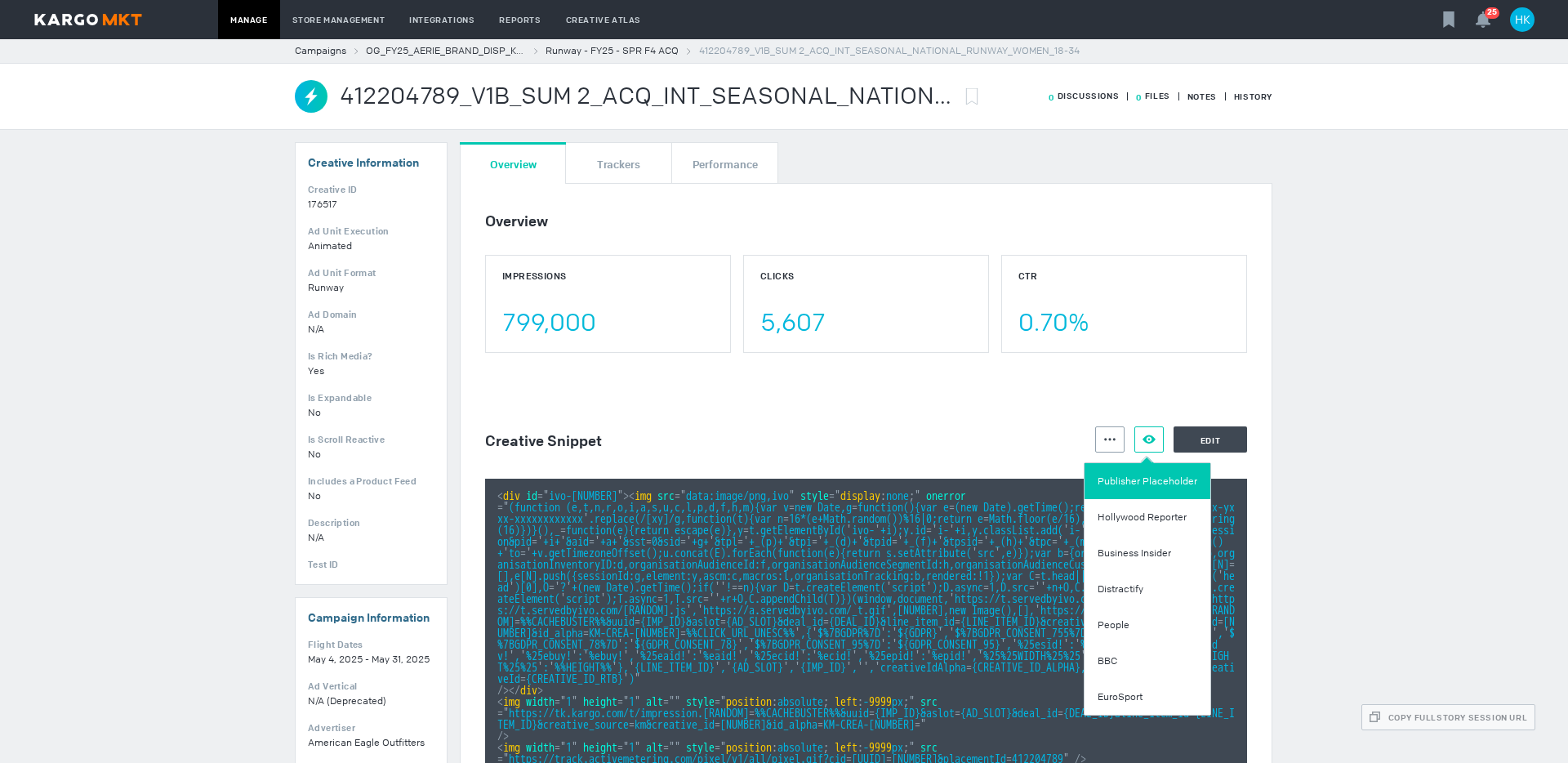 click on "Publisher Placeholder" at bounding box center (1147, 481) 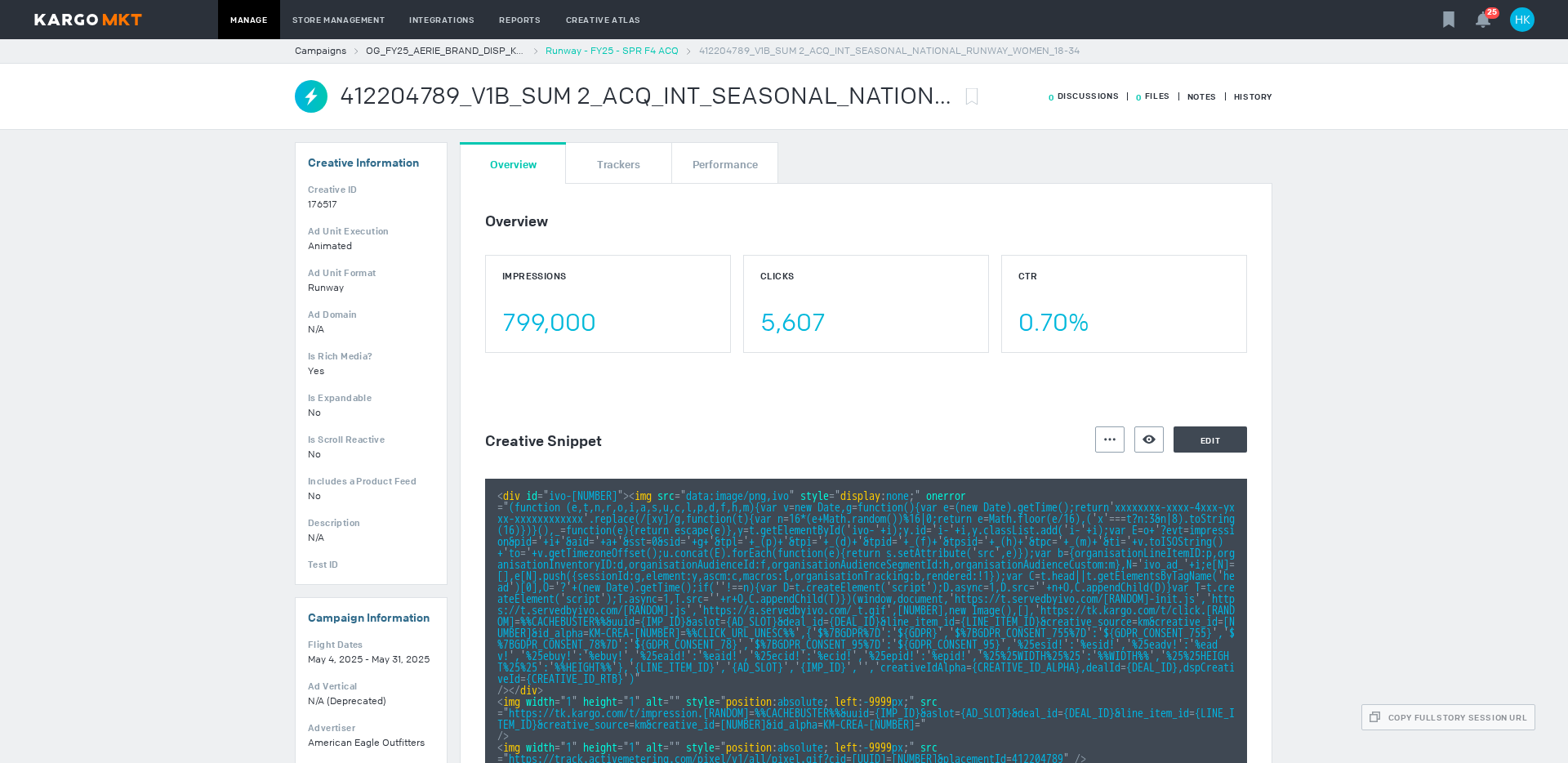 click on "Runway - FY25 - SPR F4 ACQ" at bounding box center [612, 51] 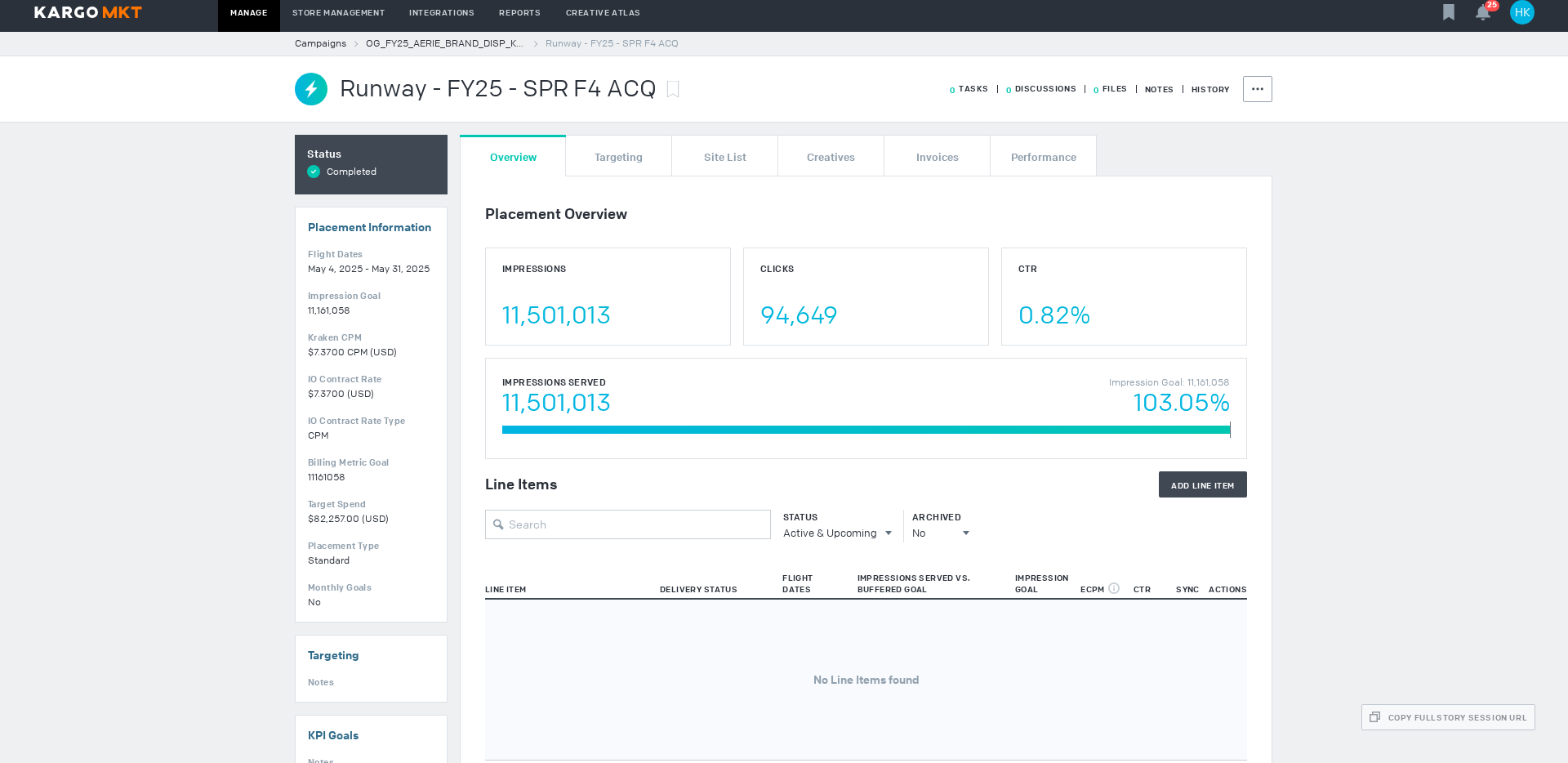 scroll, scrollTop: 9, scrollLeft: 0, axis: vertical 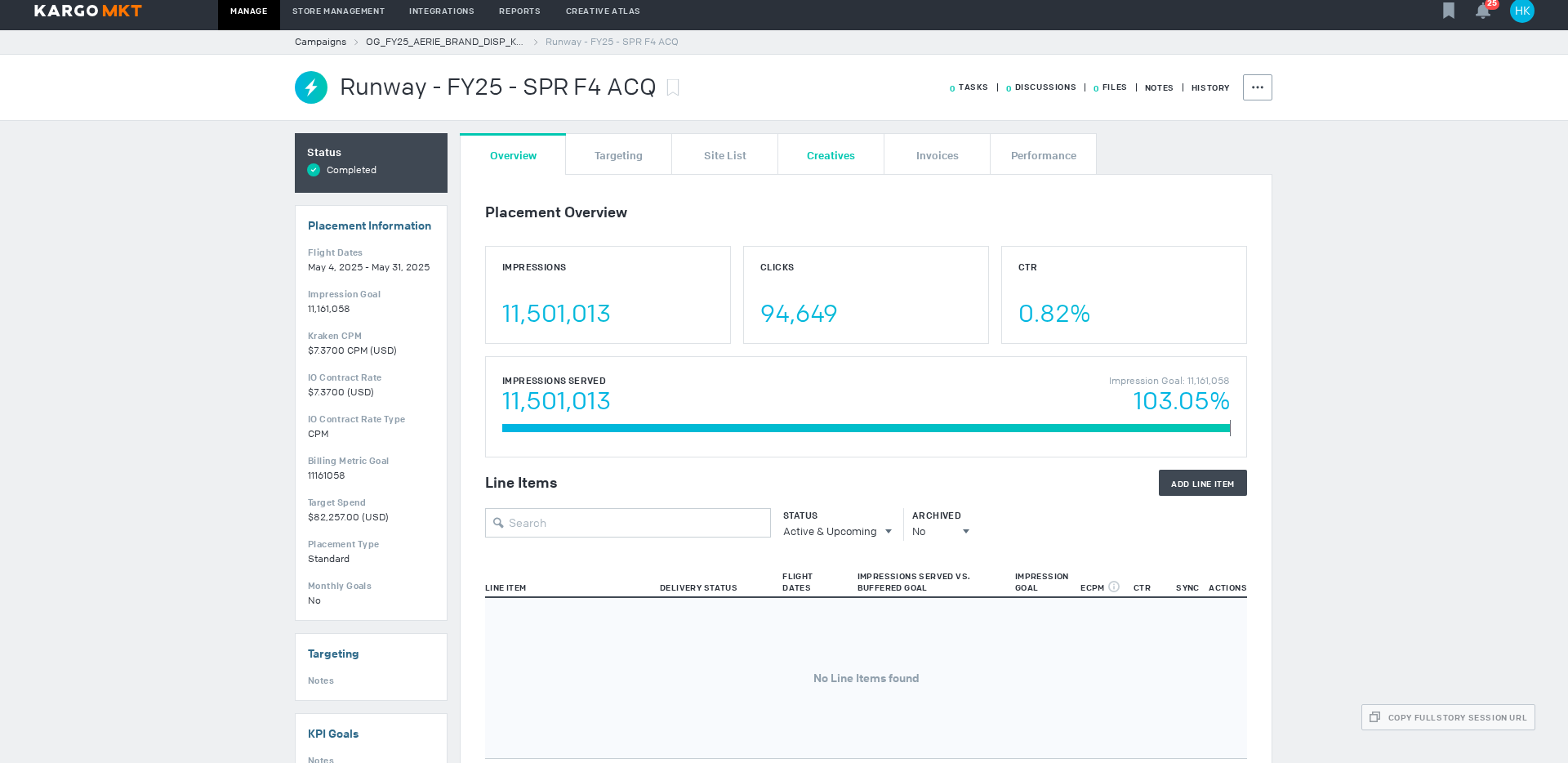 click on "Creatives" at bounding box center (831, 154) 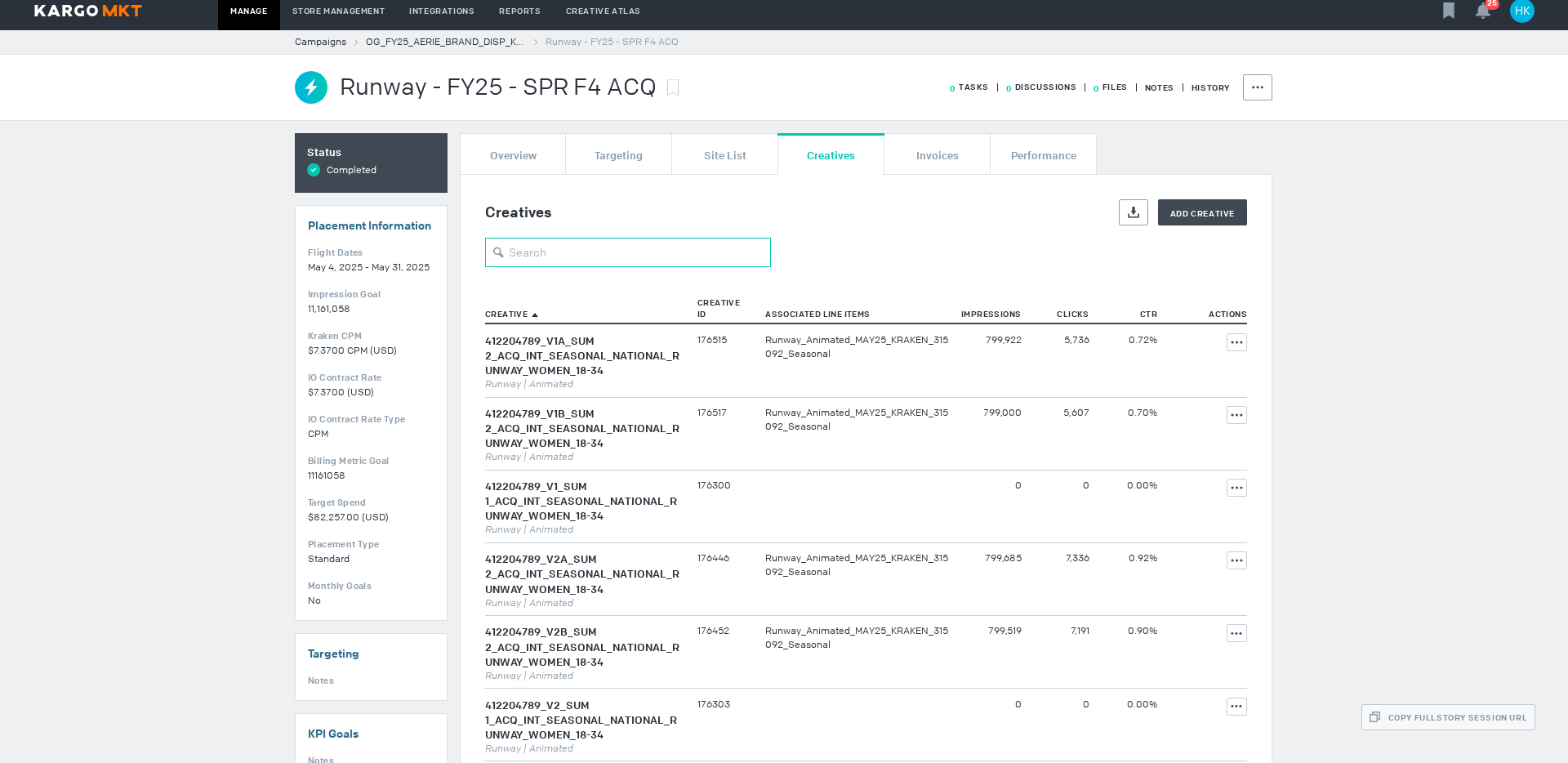 click at bounding box center [628, 252] 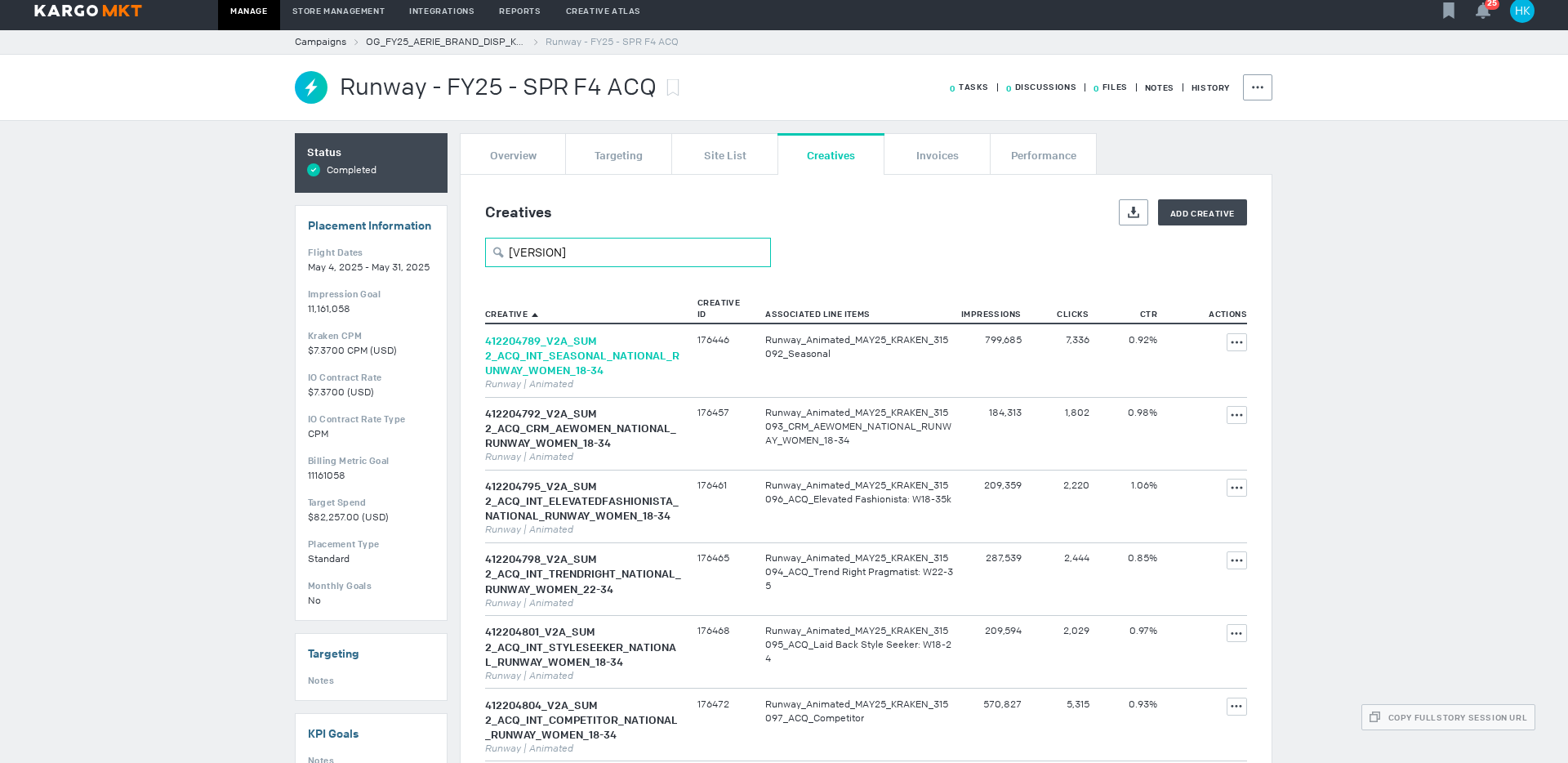 type on "[VERSION]" 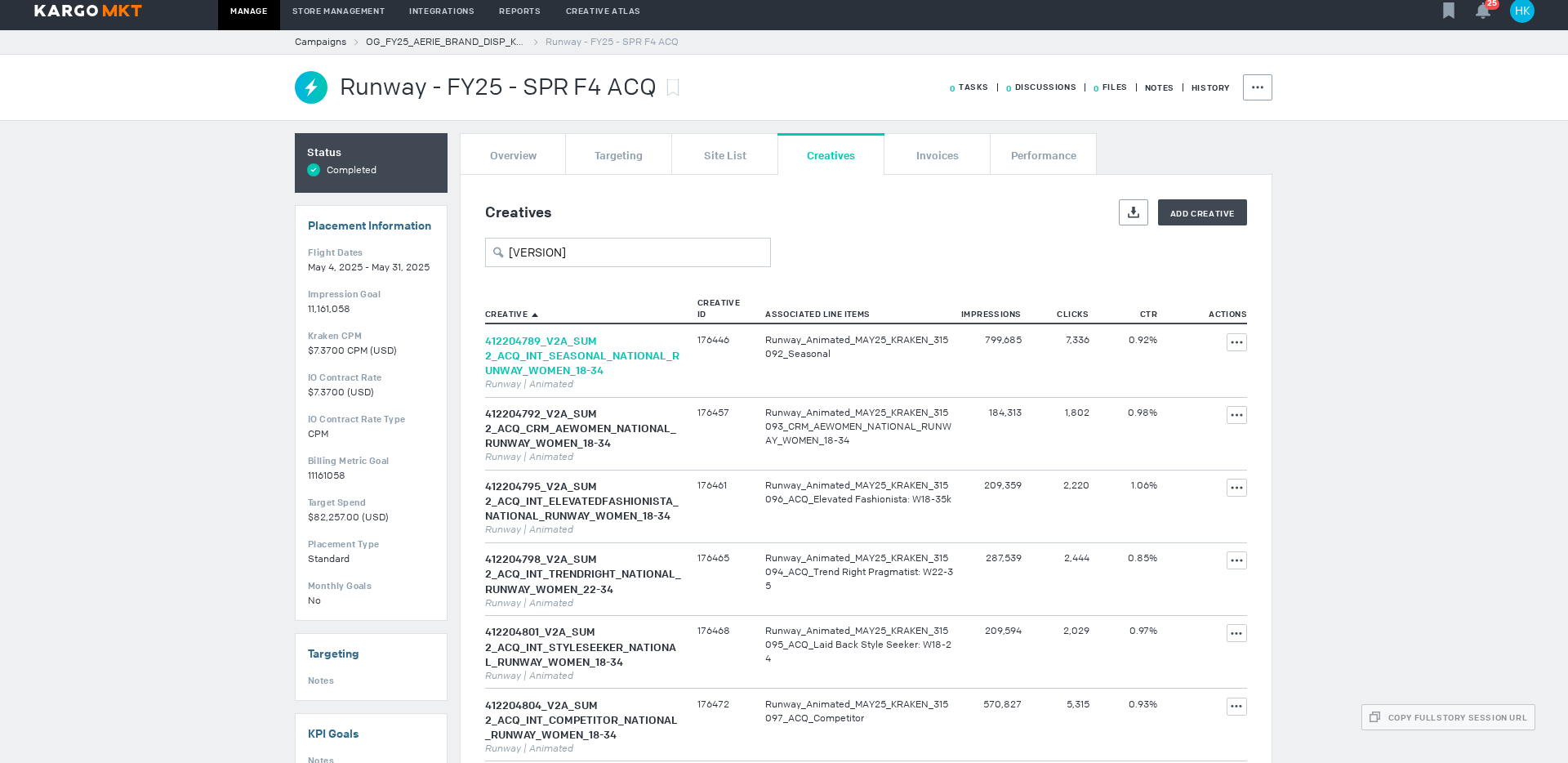 click on "412204789_V2A_SUM 2_ACQ_INT_SEASONAL_NATIONAL_RUNWAY_WOMEN_18-34" at bounding box center [582, 355] 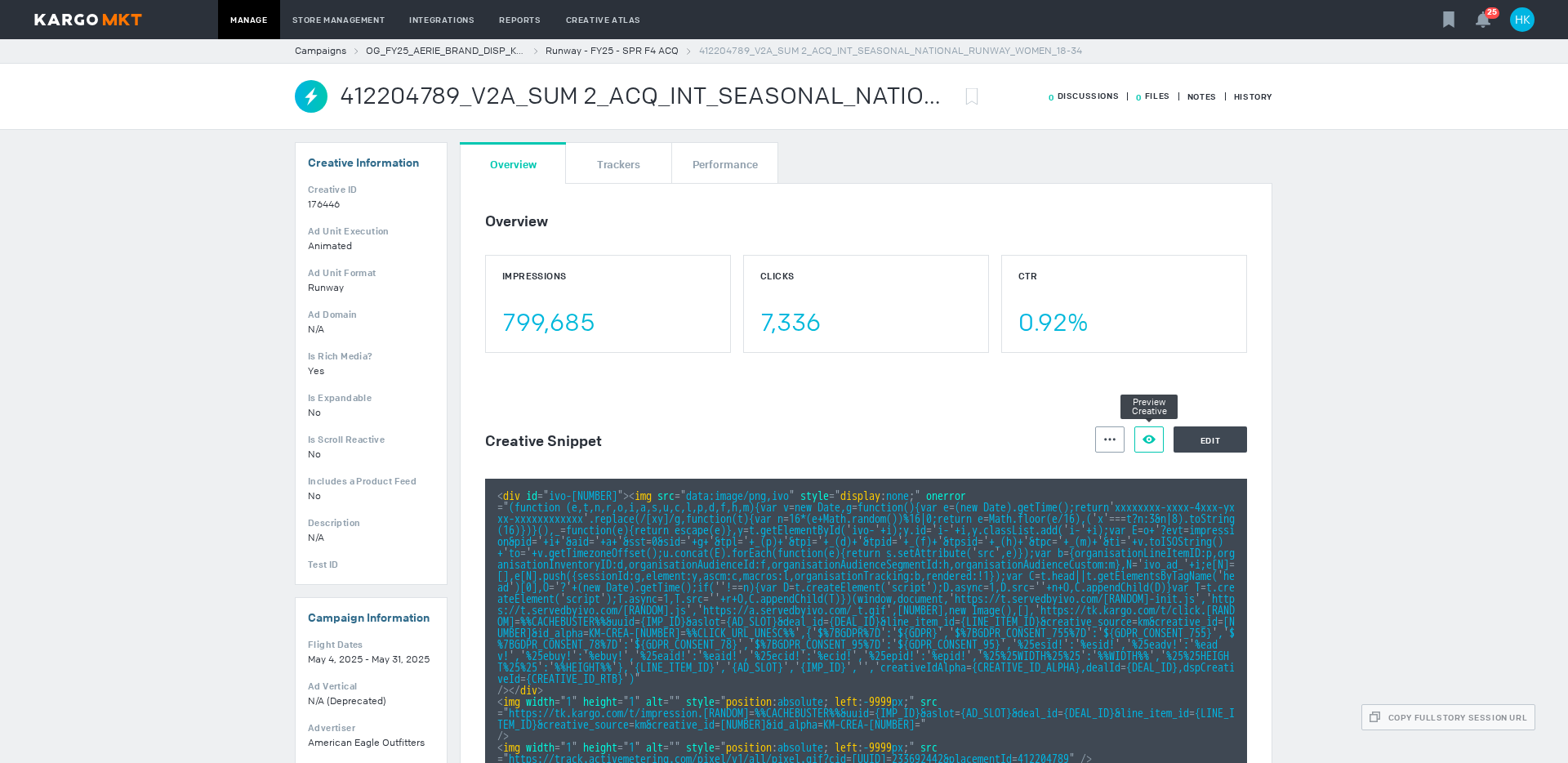 click at bounding box center (1110, 440) 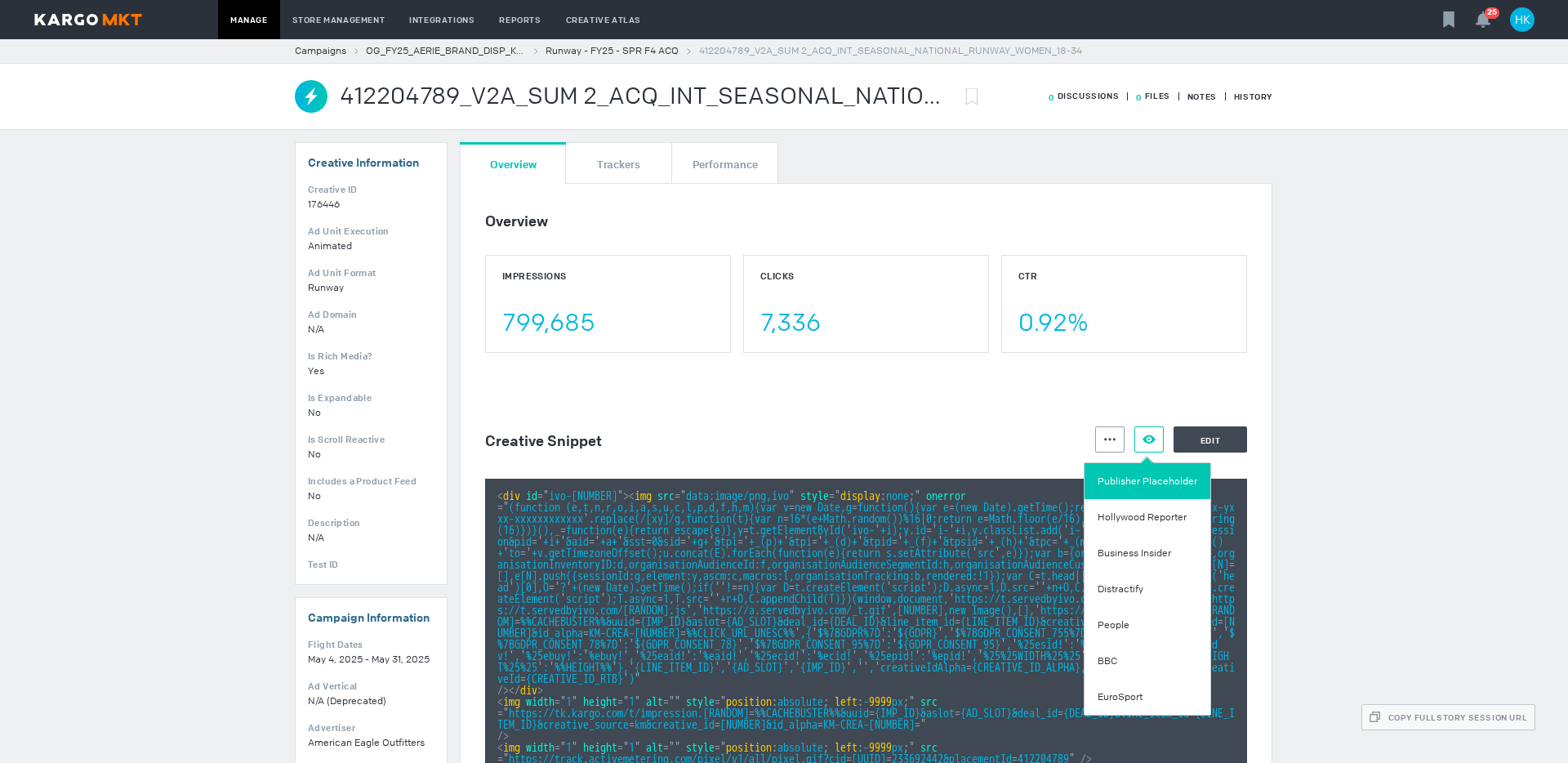 click on "Publisher Placeholder" at bounding box center [1147, 481] 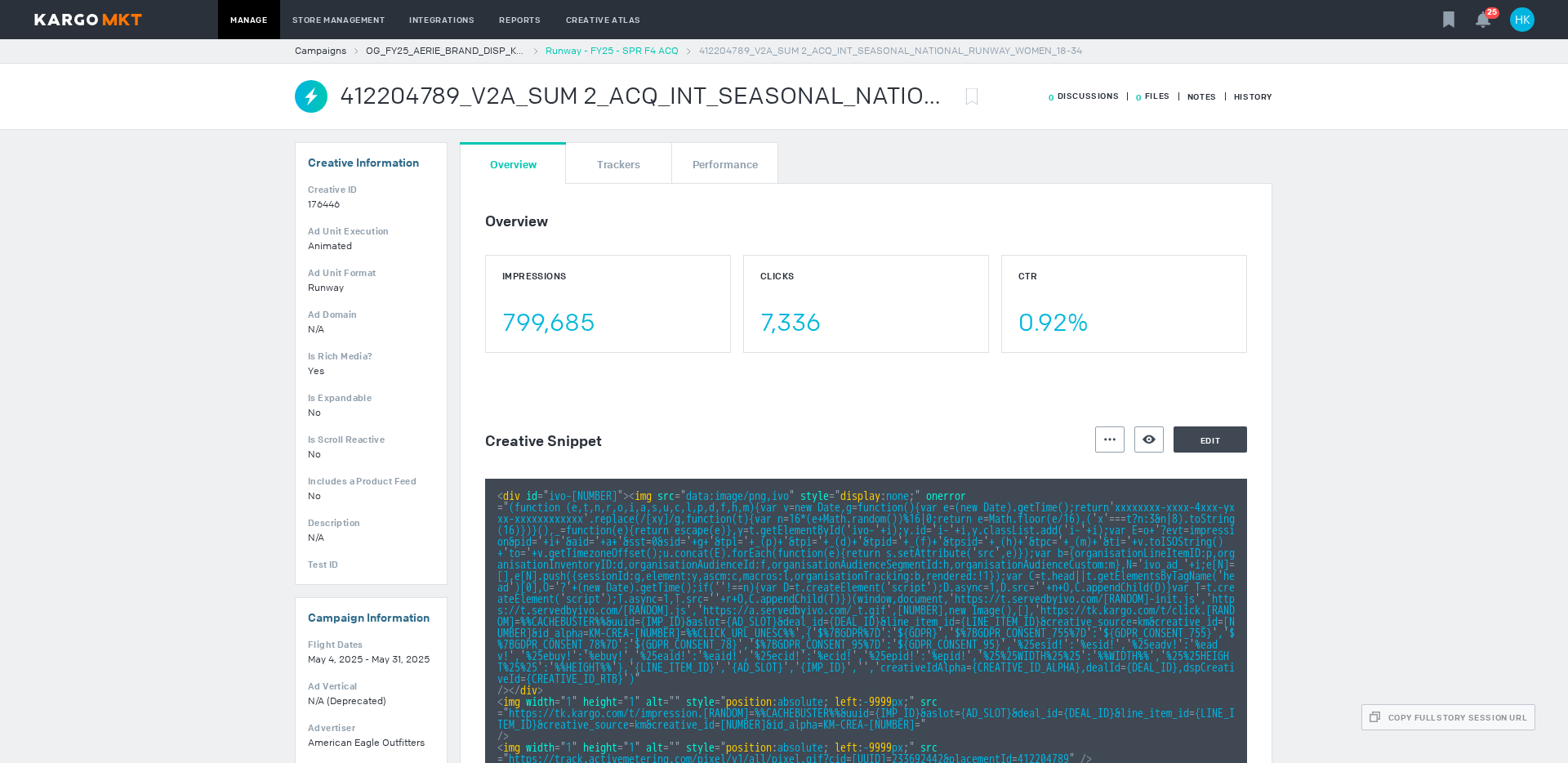 click on "Runway - FY25 - SPR F4 ACQ" at bounding box center [612, 51] 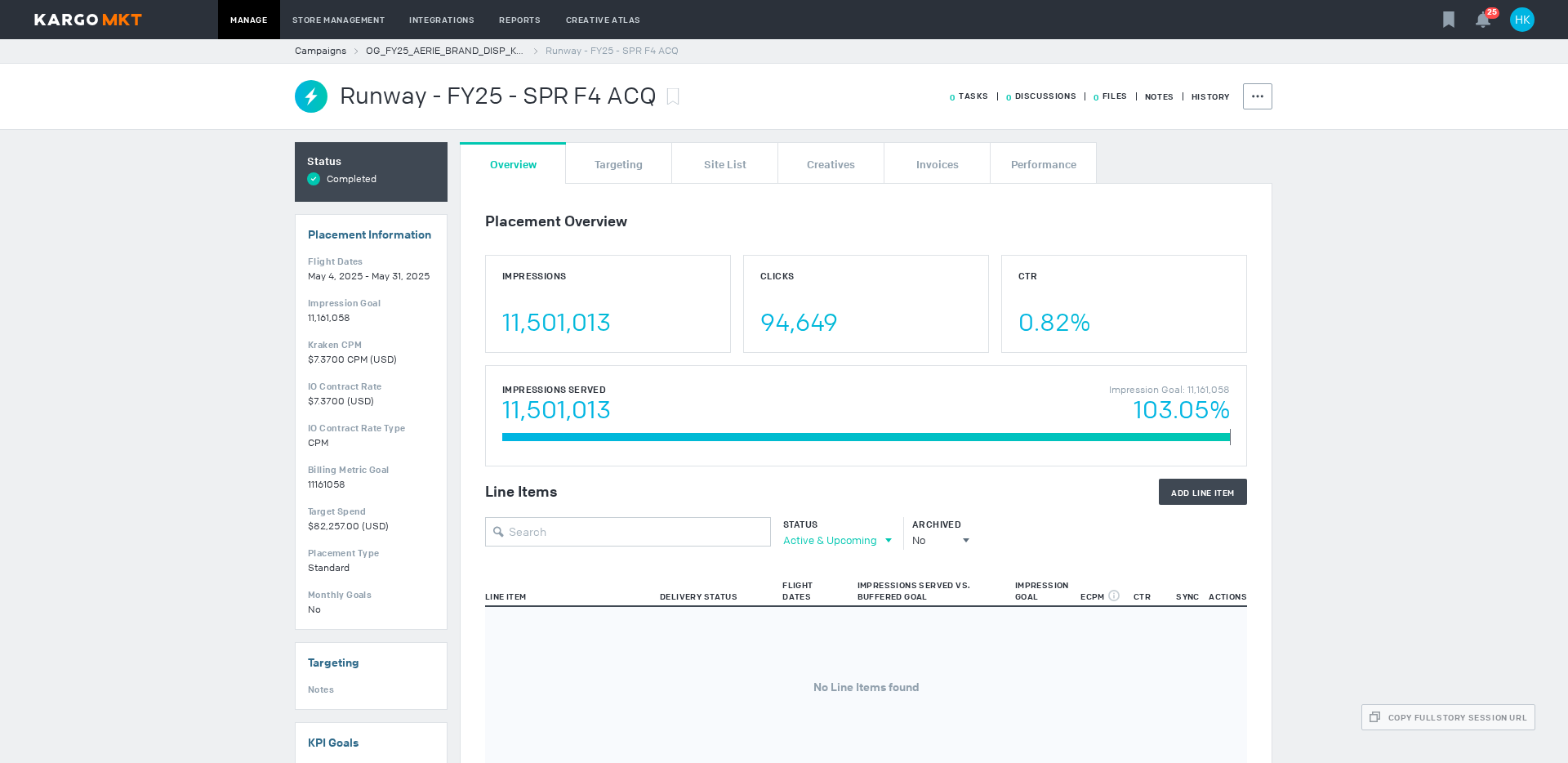 click on "Active & Upcoming" at bounding box center (830, 540) 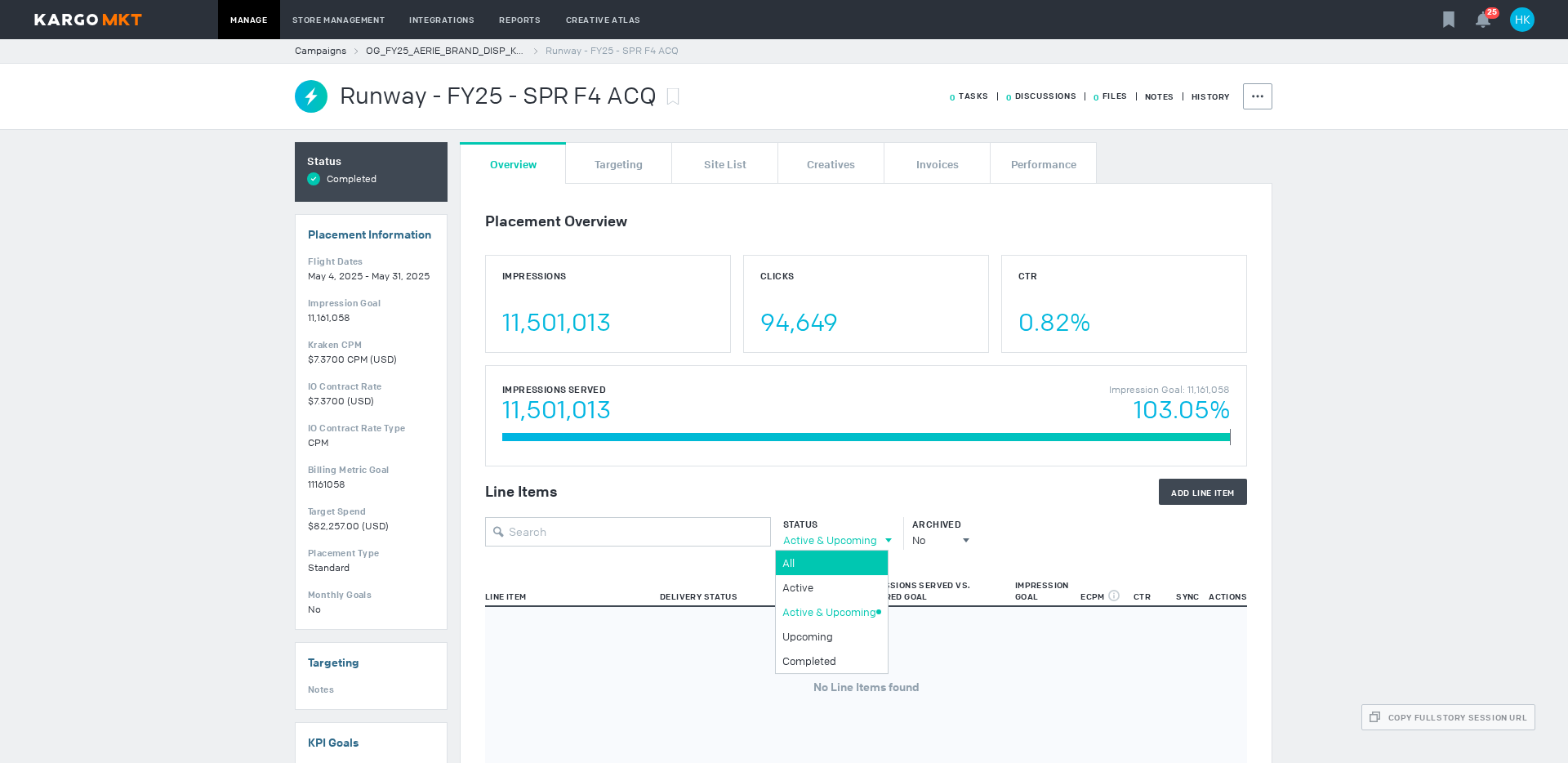 click on "All" at bounding box center (829, 563) 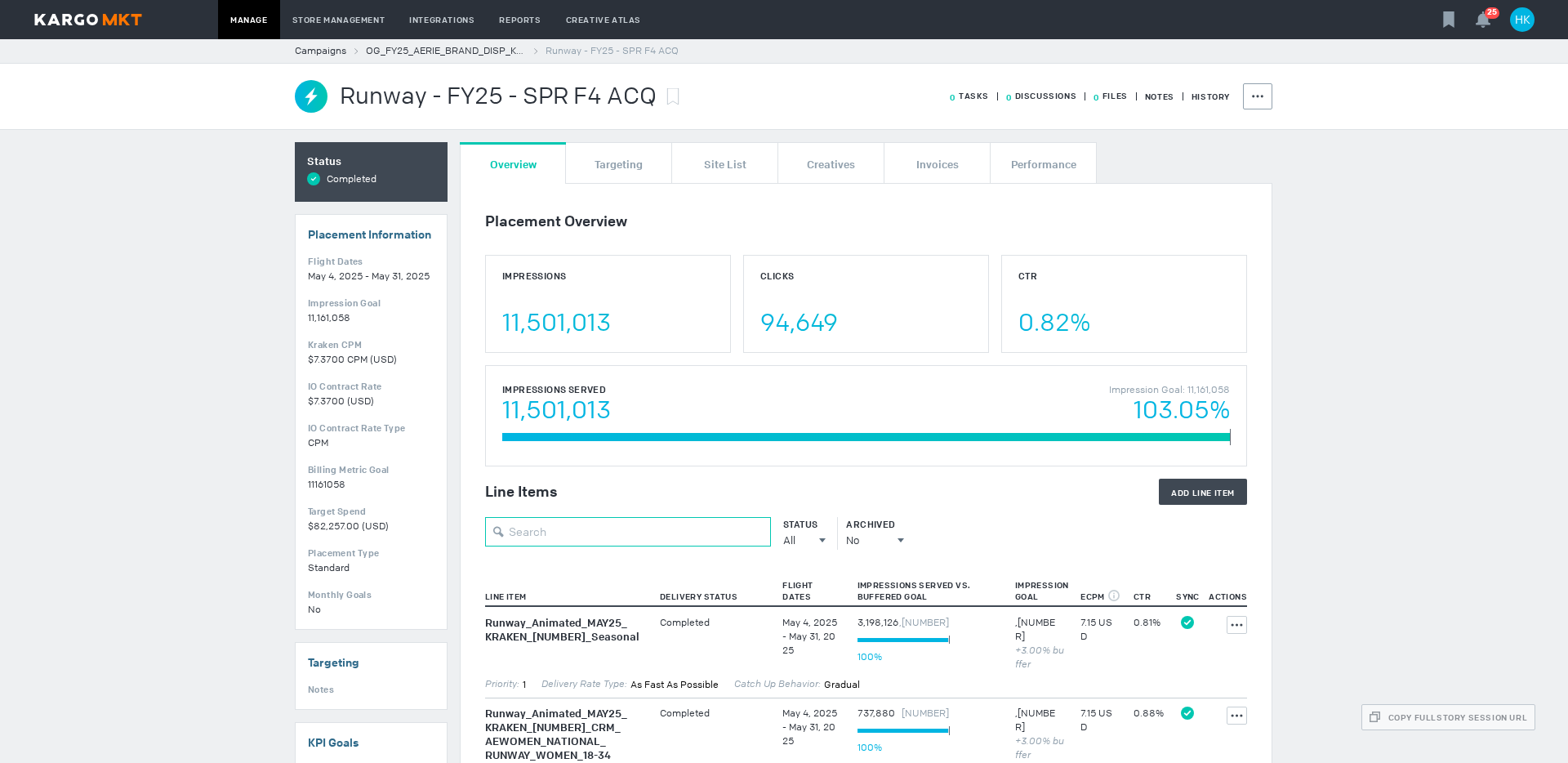 click at bounding box center [628, 532] 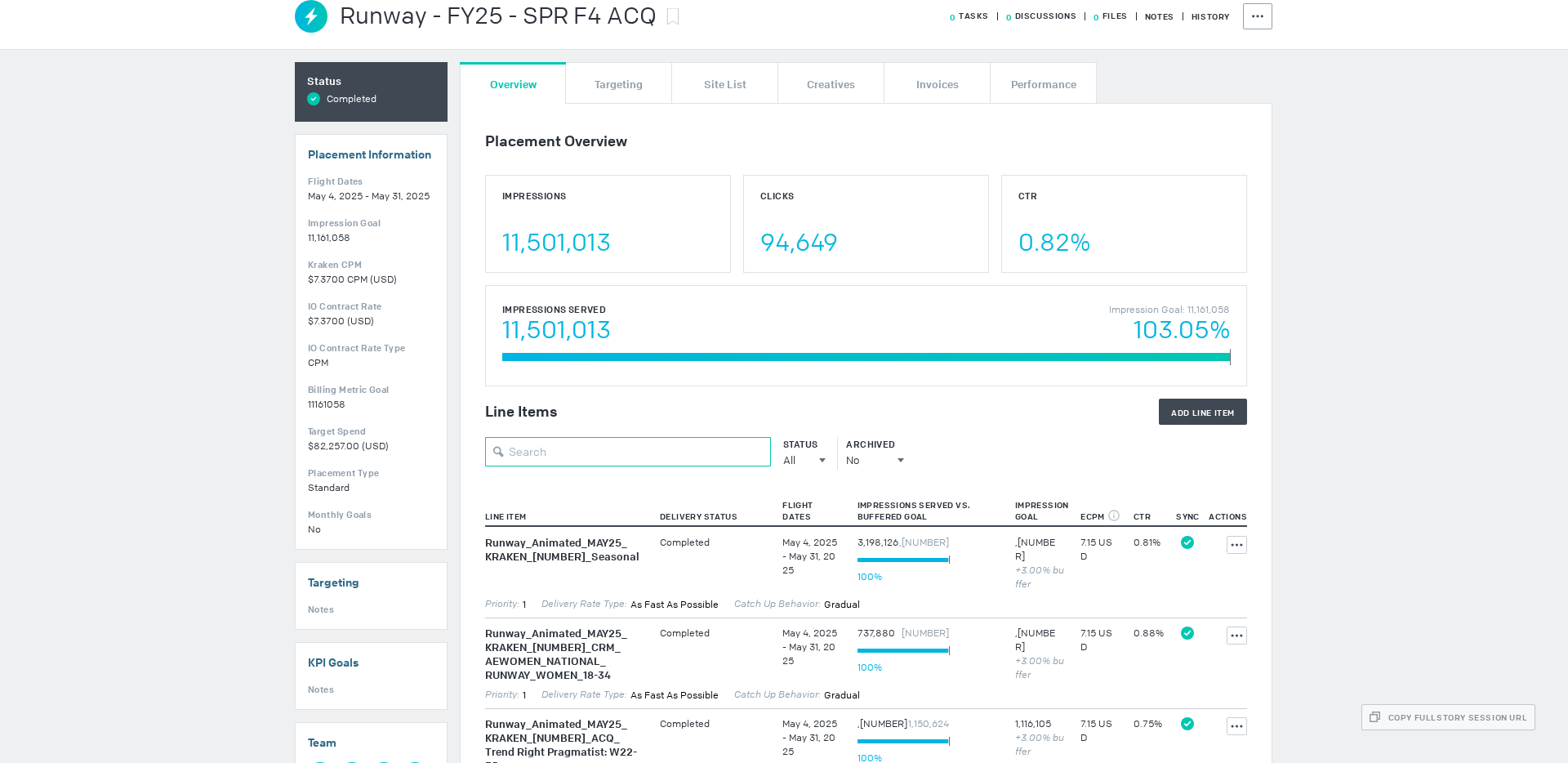 scroll, scrollTop: 51, scrollLeft: 0, axis: vertical 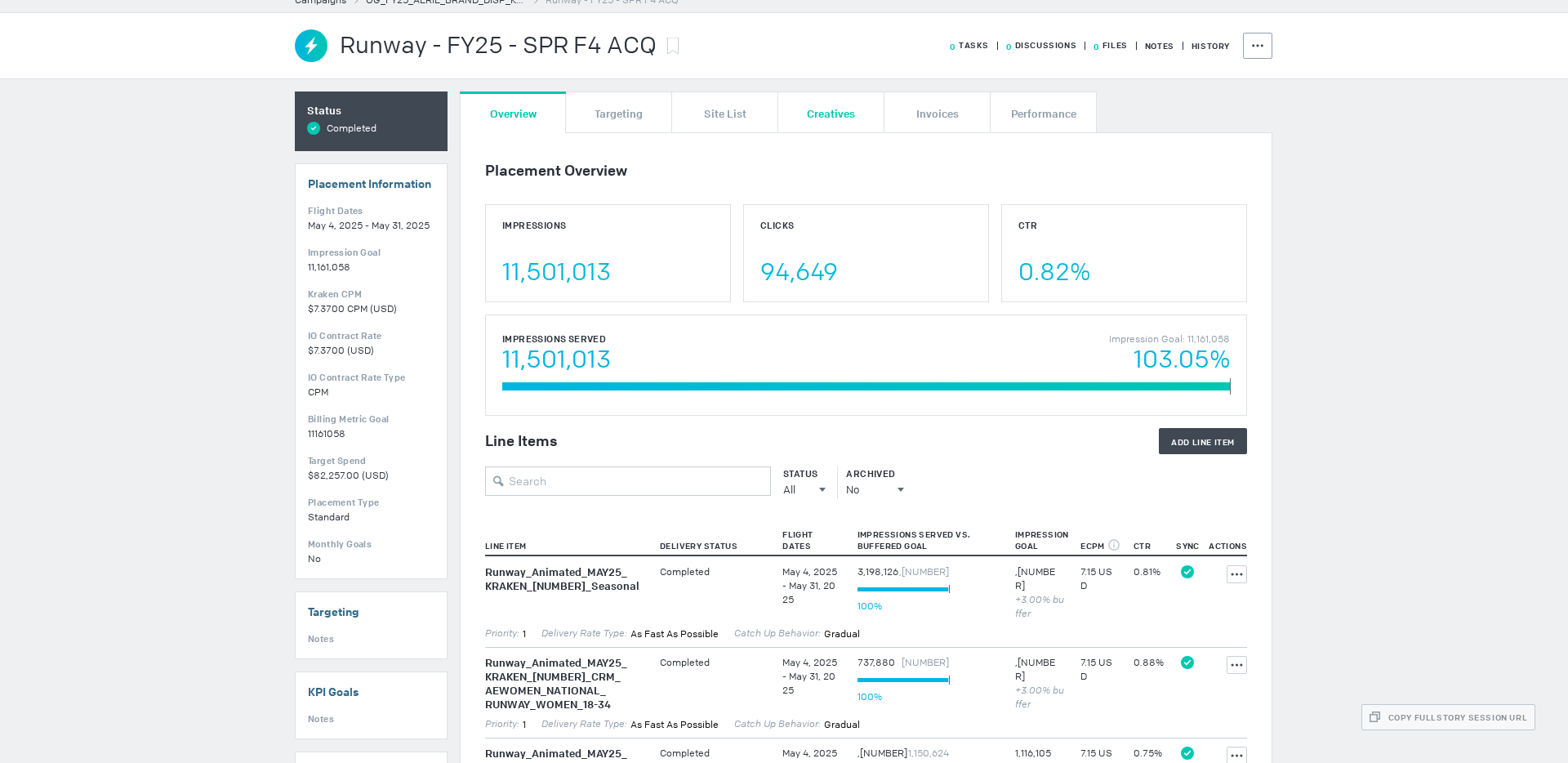 click on "Creatives" at bounding box center (831, 113) 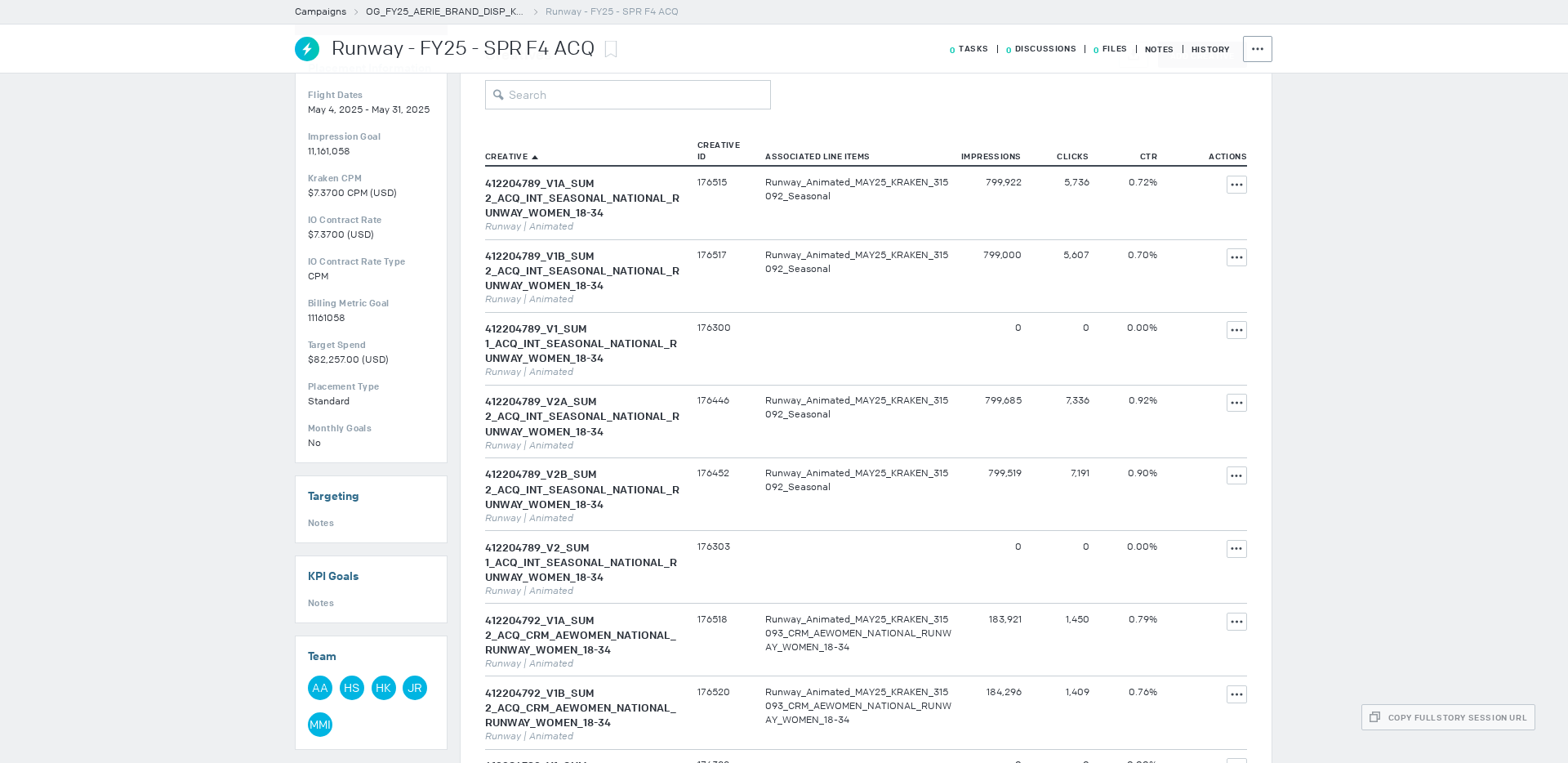 scroll, scrollTop: 0, scrollLeft: 0, axis: both 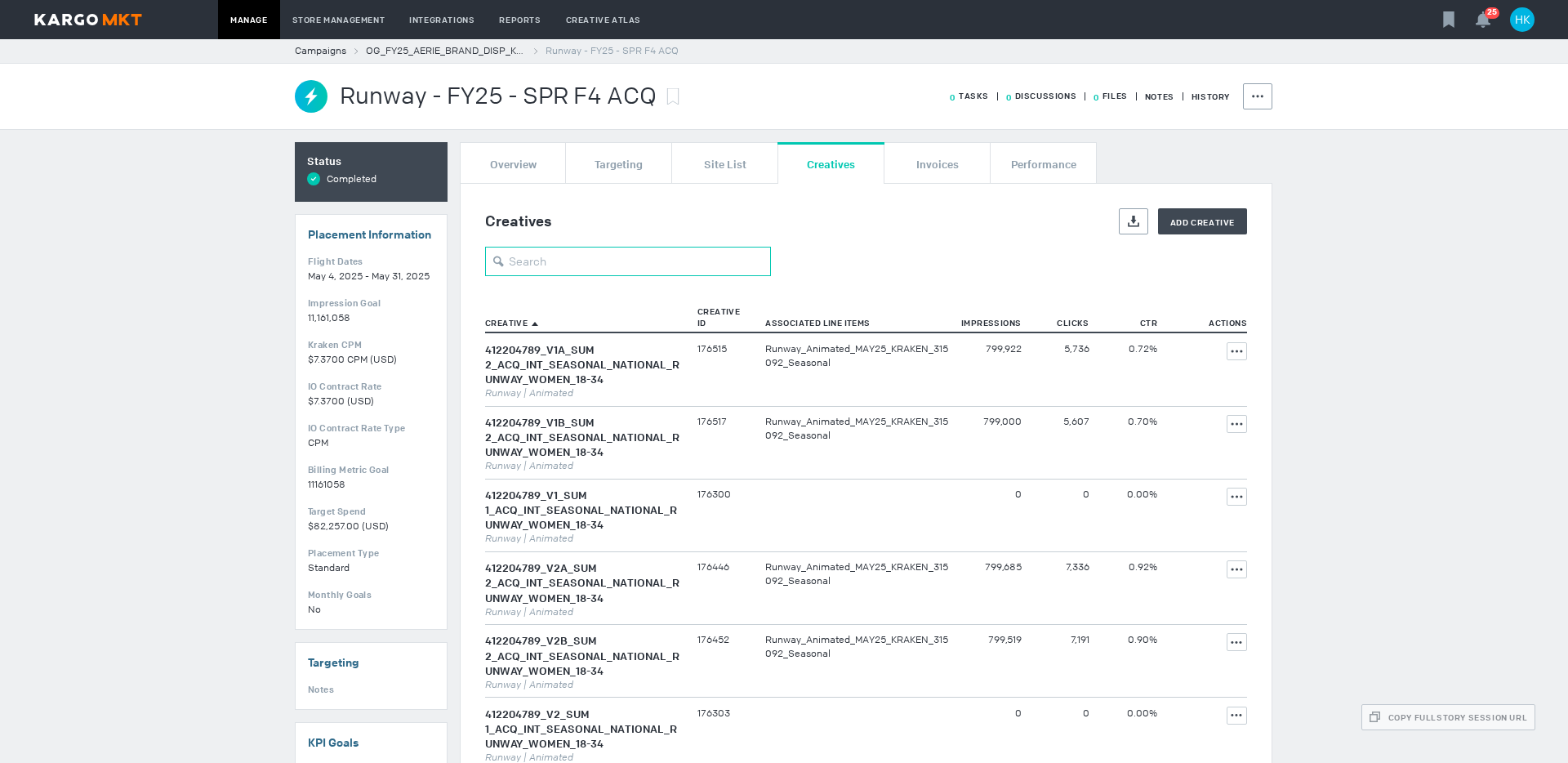 click at bounding box center [628, 261] 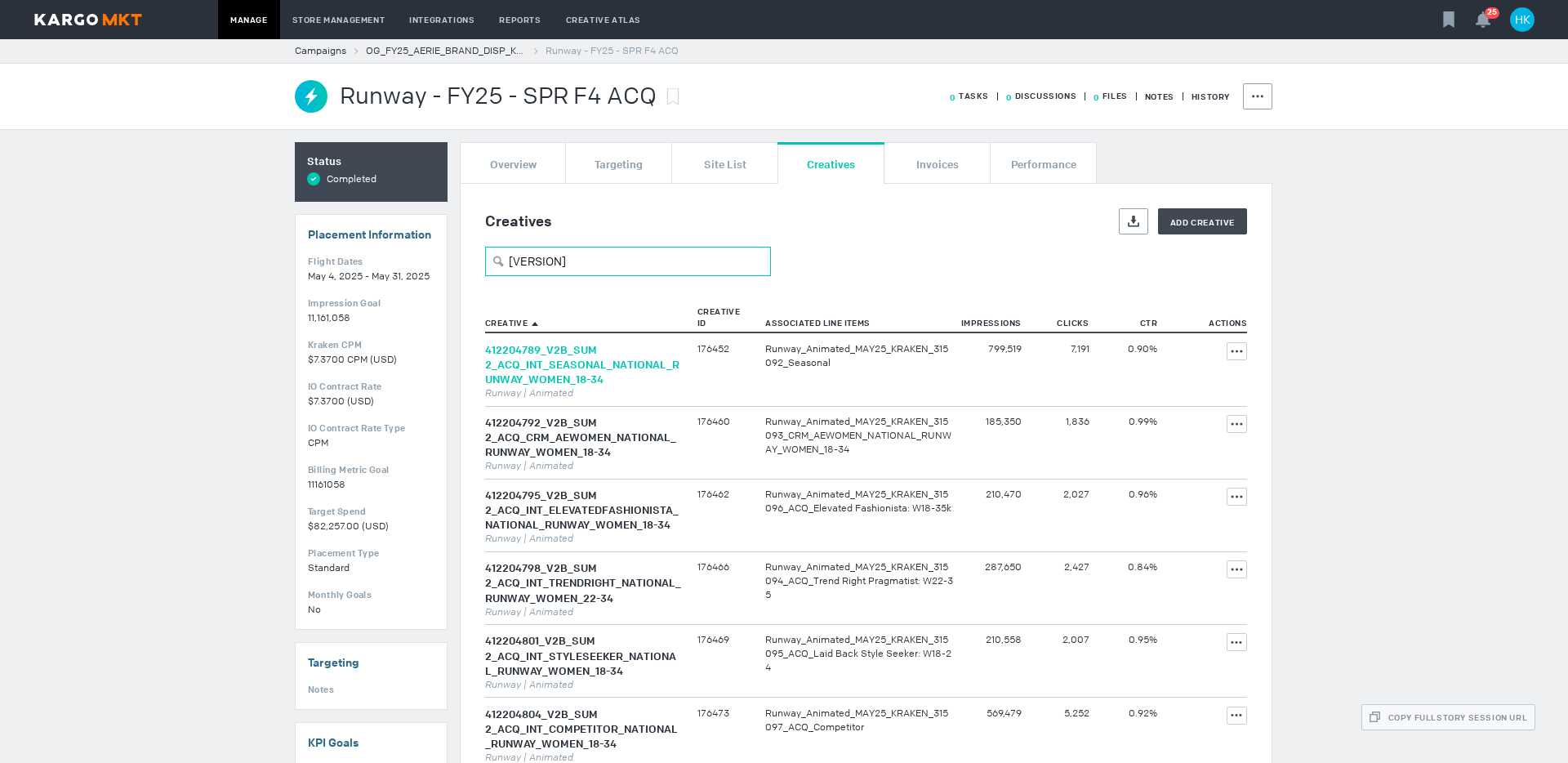 type on "[VERSION]" 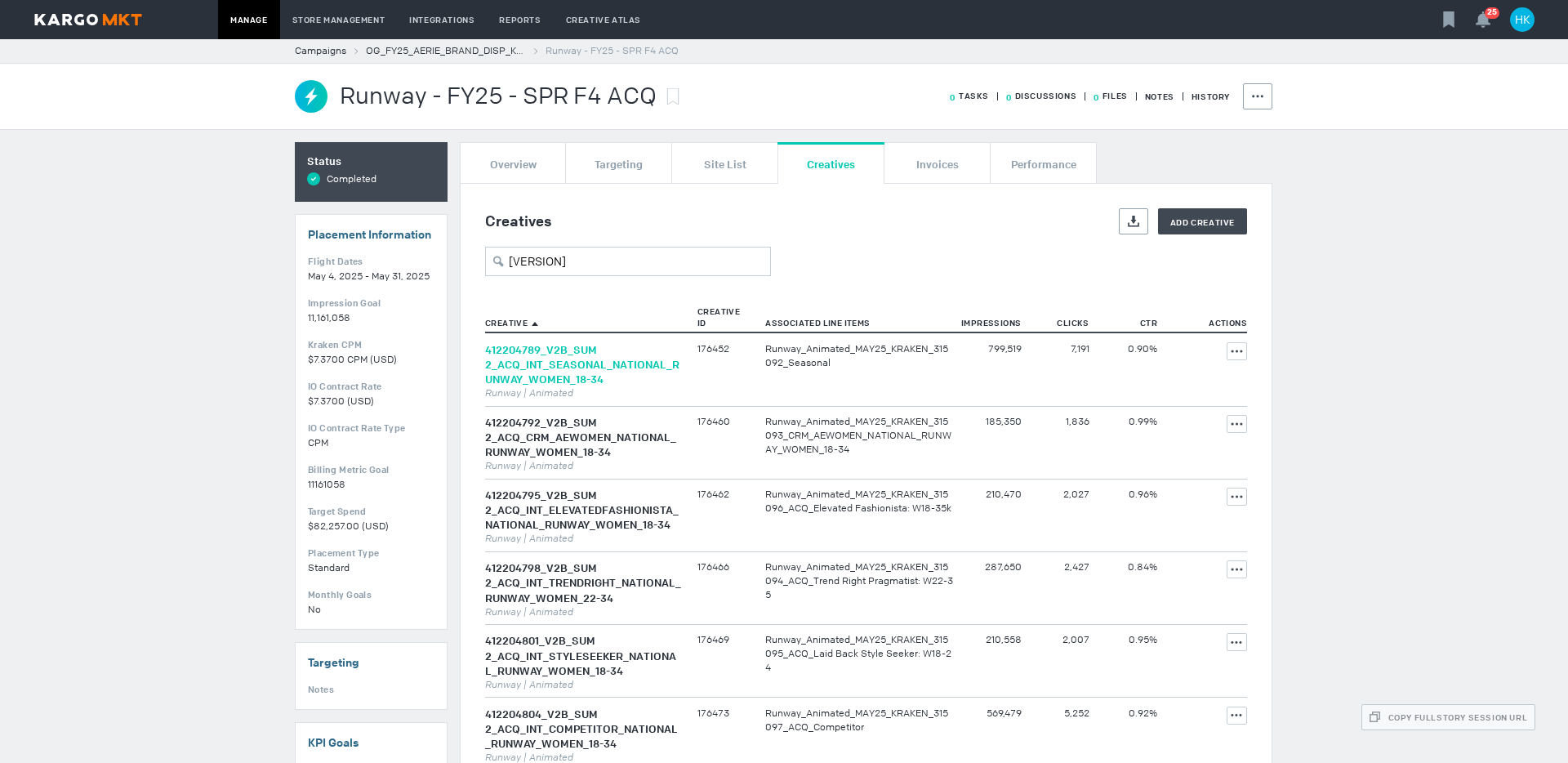 click on "412204789_V2B_SUM 2_ACQ_INT_SEASONAL_NATIONAL_RUNWAY_WOMEN_18-34" at bounding box center [582, 364] 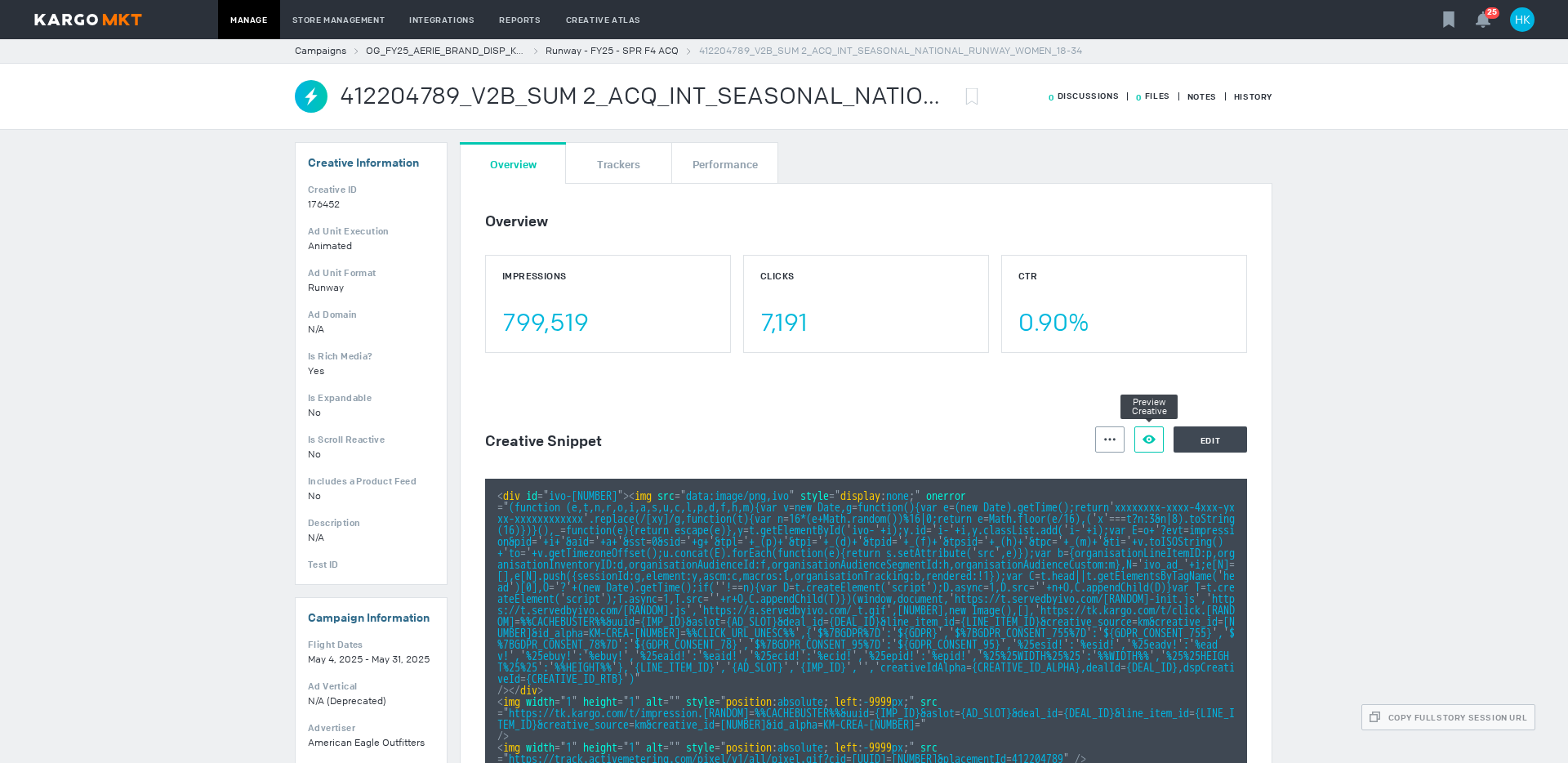click at bounding box center (1110, 440) 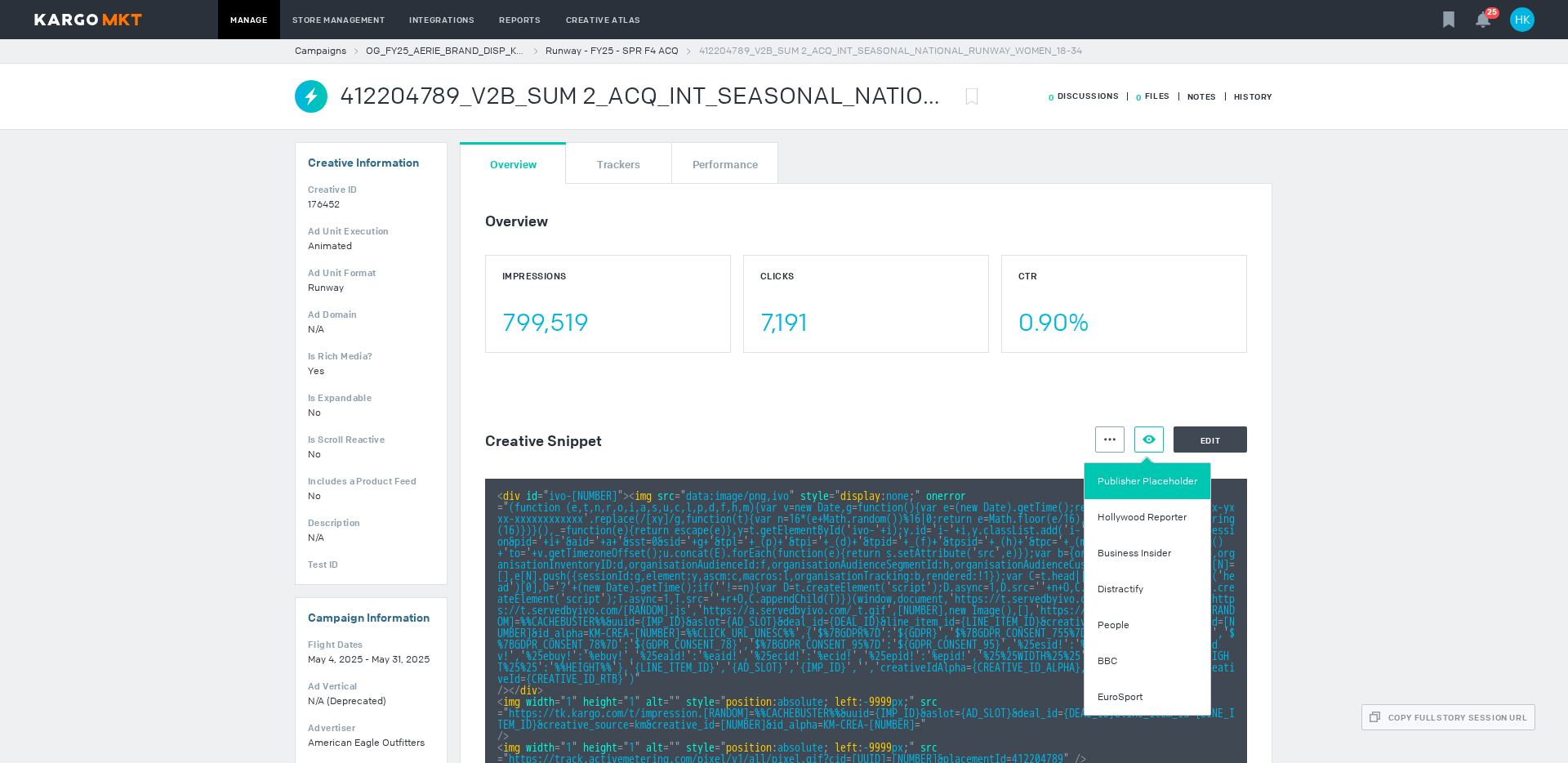 click on "Publisher Placeholder" at bounding box center (1147, 481) 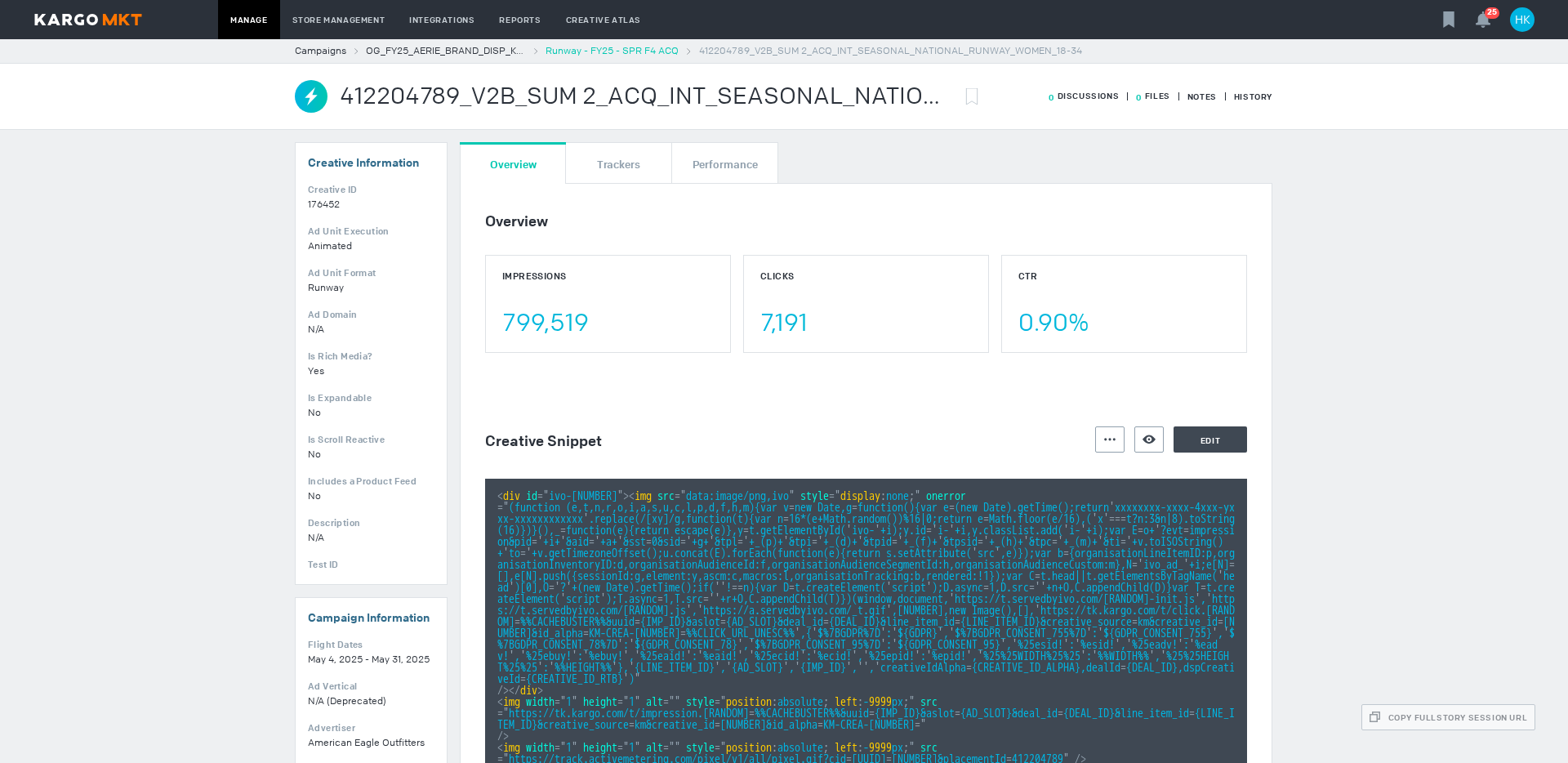 click on "Runway - FY25 - SPR F4 ACQ" at bounding box center (612, 51) 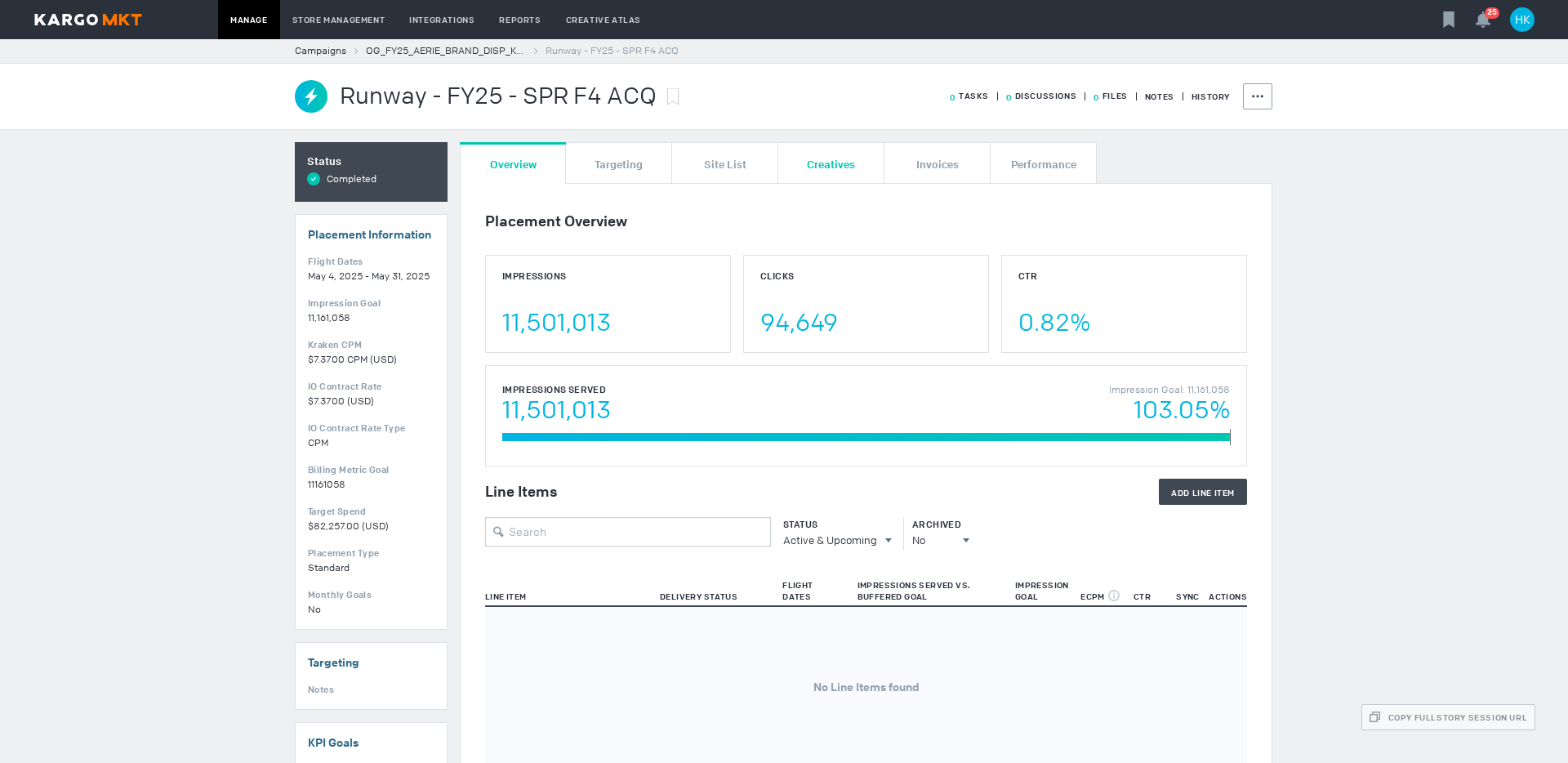 click on "Creatives" at bounding box center [831, 163] 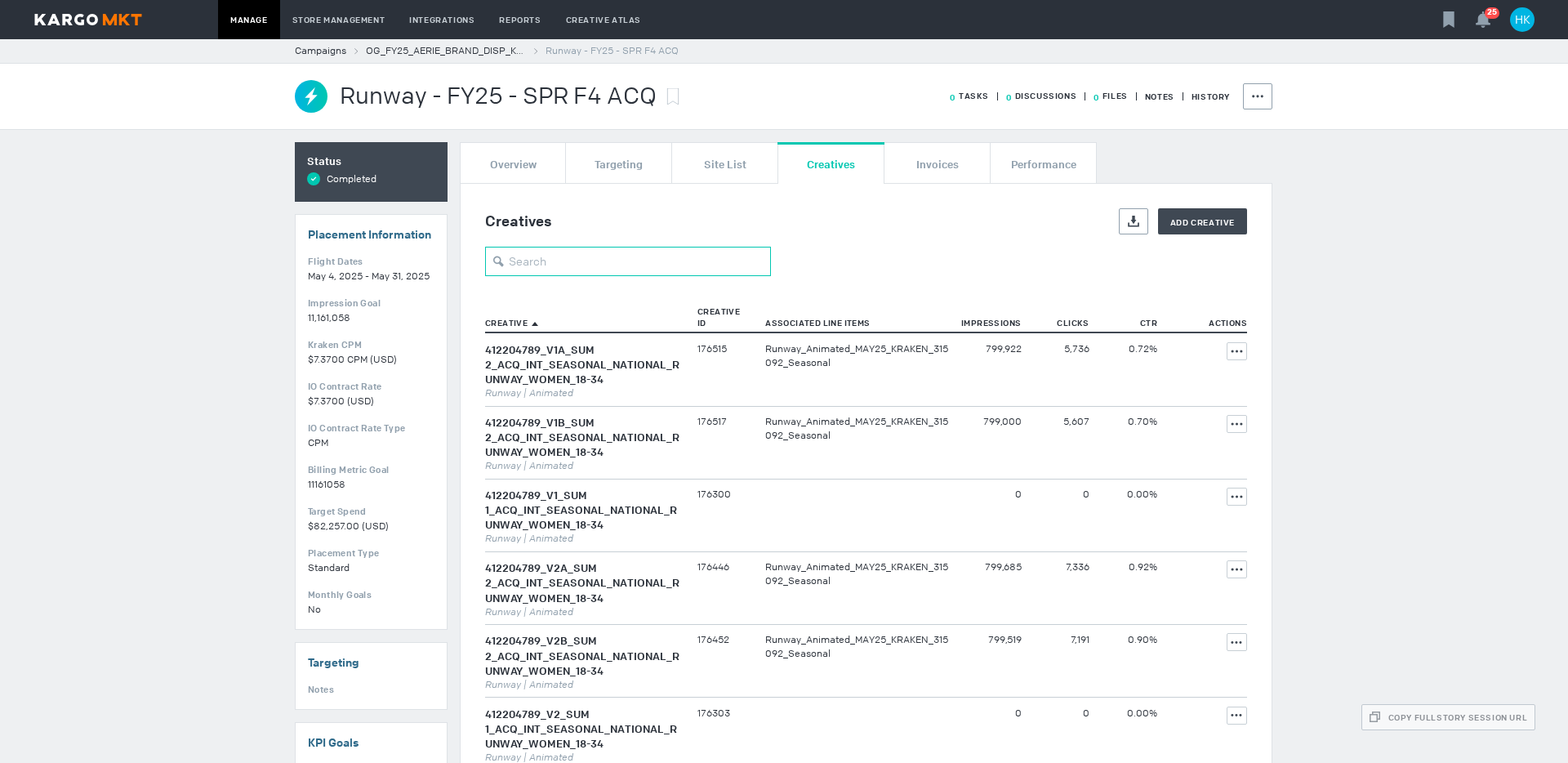 click at bounding box center [628, 261] 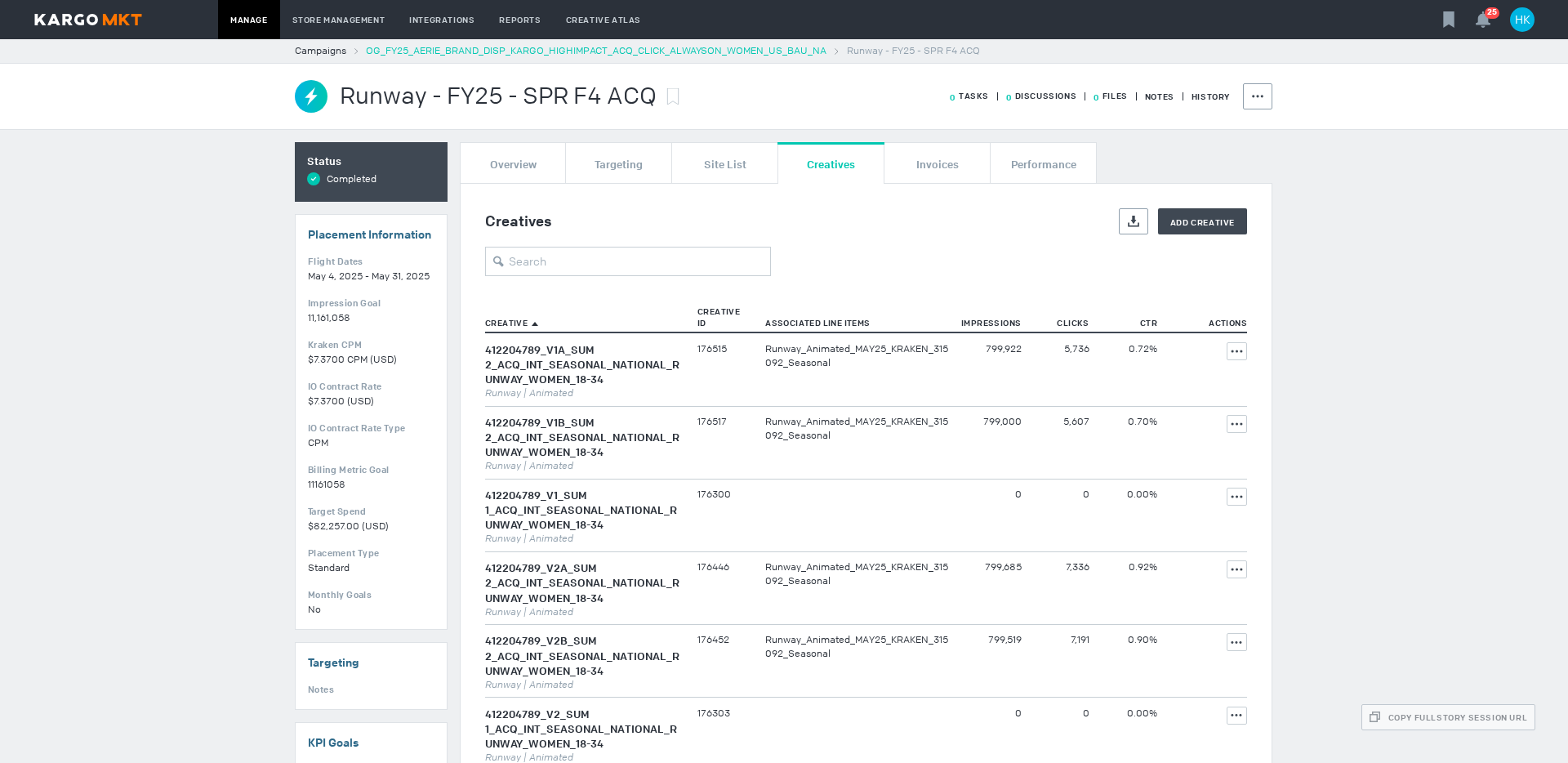 click on "OG_FY25_AERIE_BRAND_DISP_KARGO_HIGHIMPACT_ACQ_CLICK_ALWAYSON_WOMEN_US_BAU_NA" at bounding box center [596, 51] 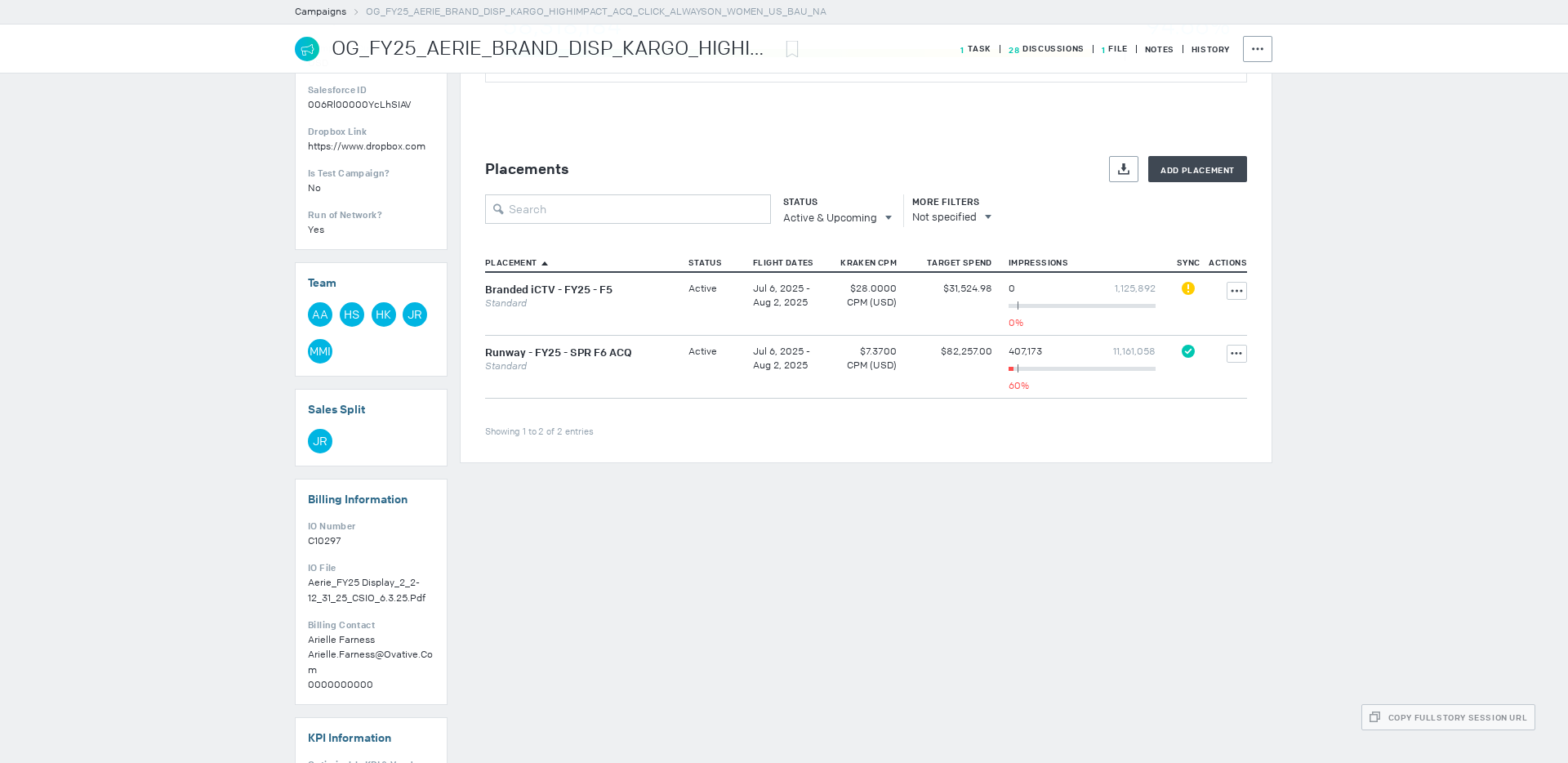 scroll, scrollTop: 454, scrollLeft: 0, axis: vertical 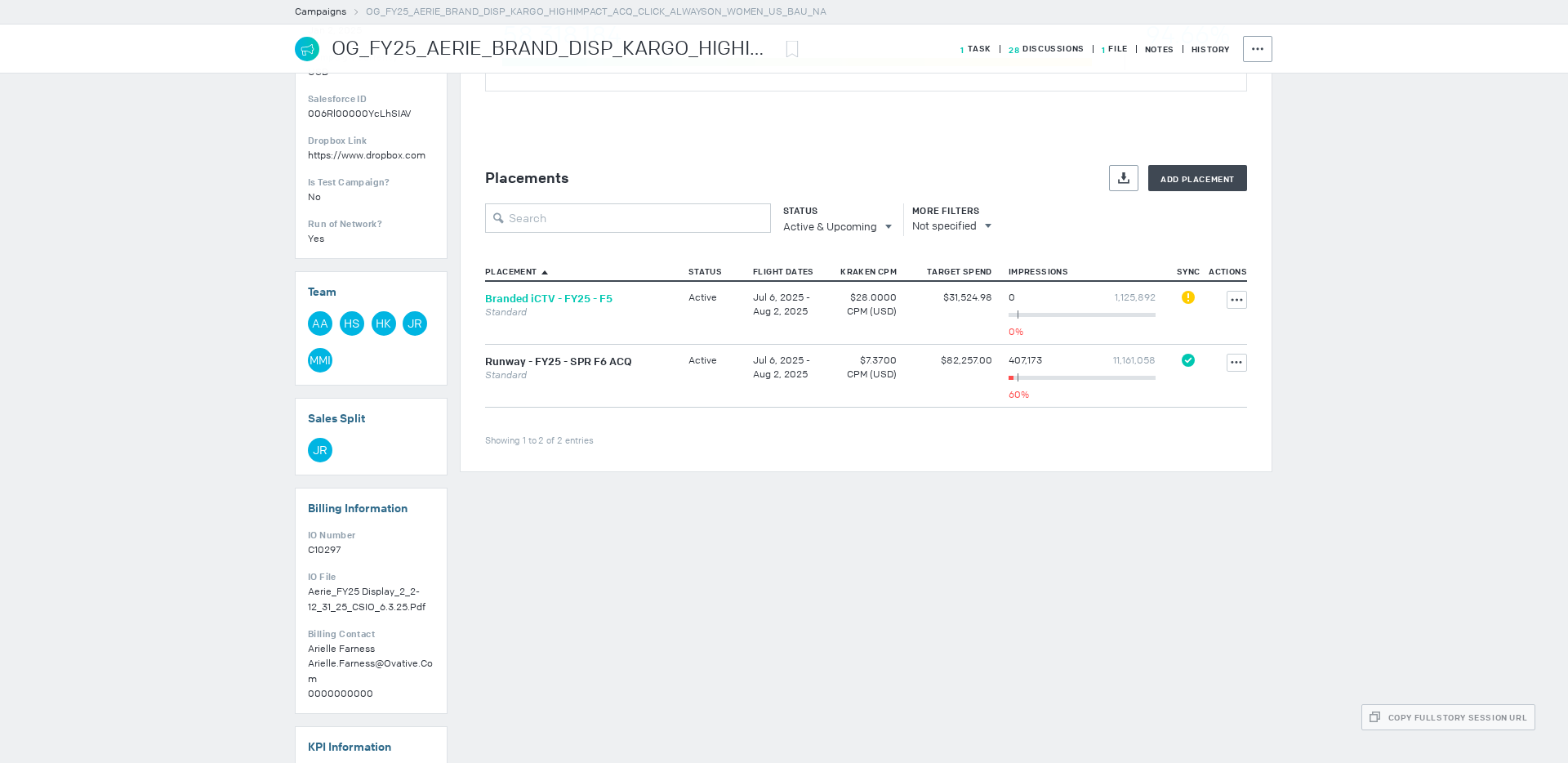 click on "Branded iCTV - FY25 - F5" at bounding box center [549, 298] 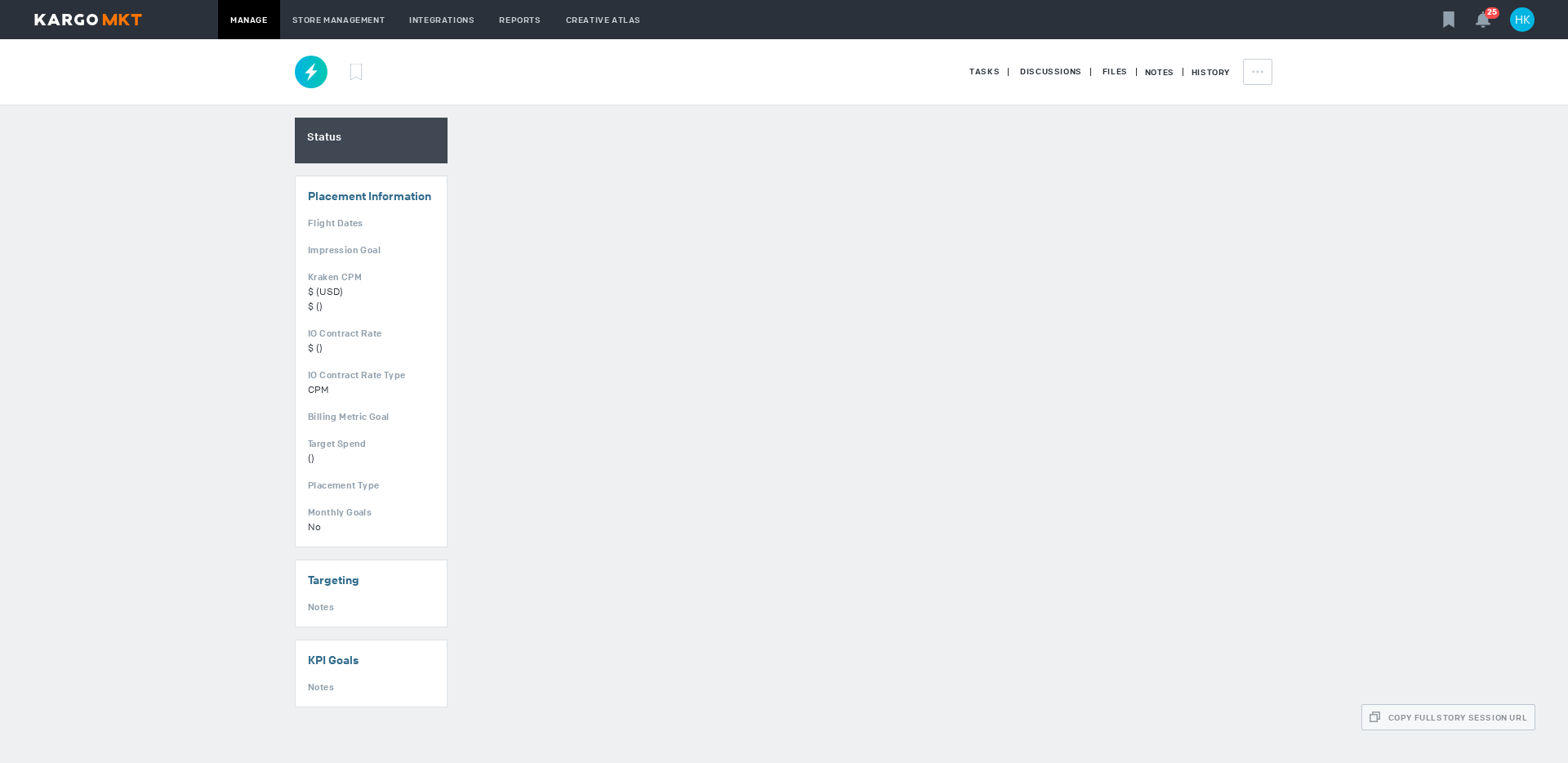 scroll, scrollTop: 0, scrollLeft: 0, axis: both 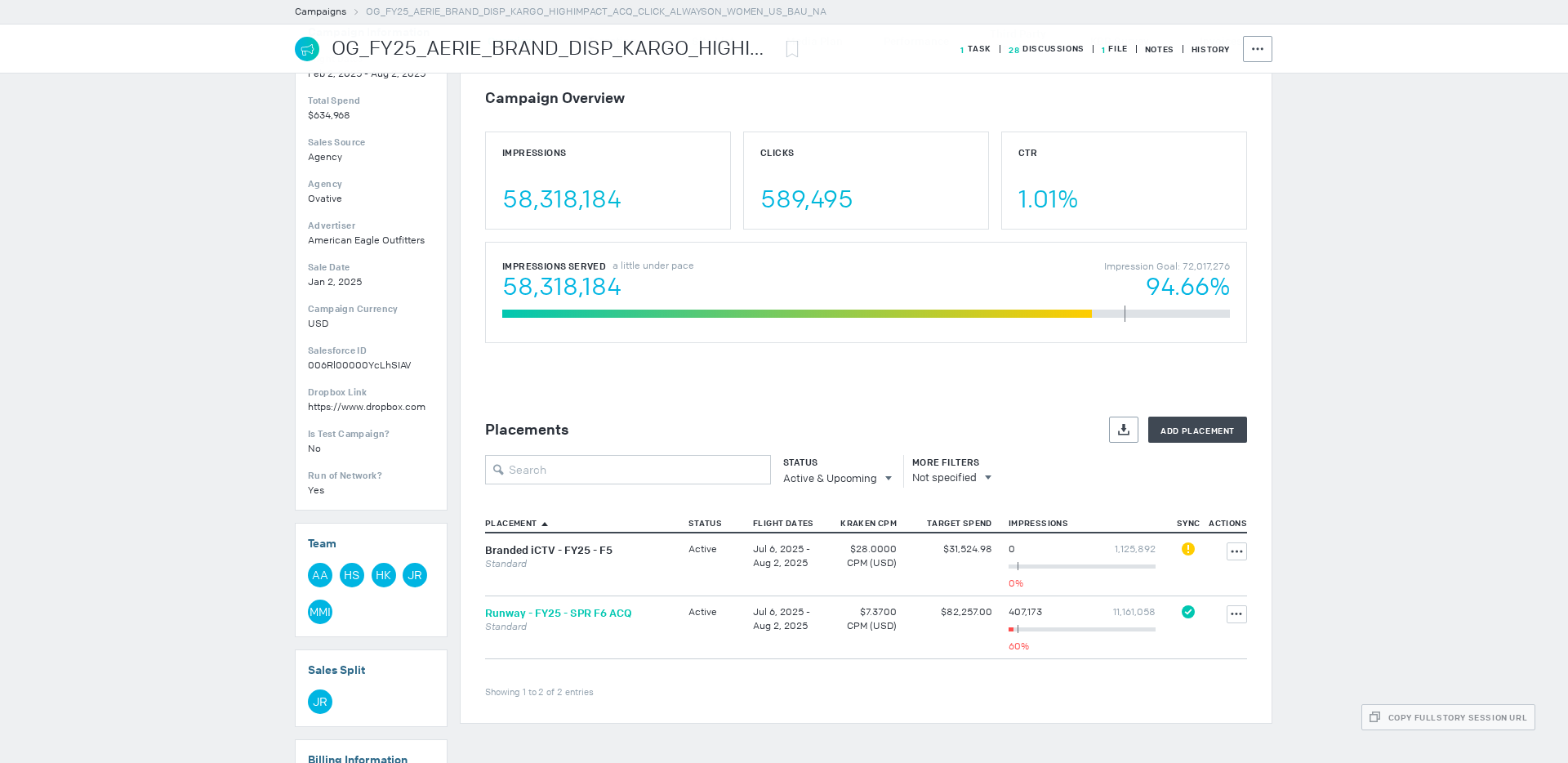 click on "Runway - FY25 - SPR F6 ACQ" at bounding box center (559, 613) 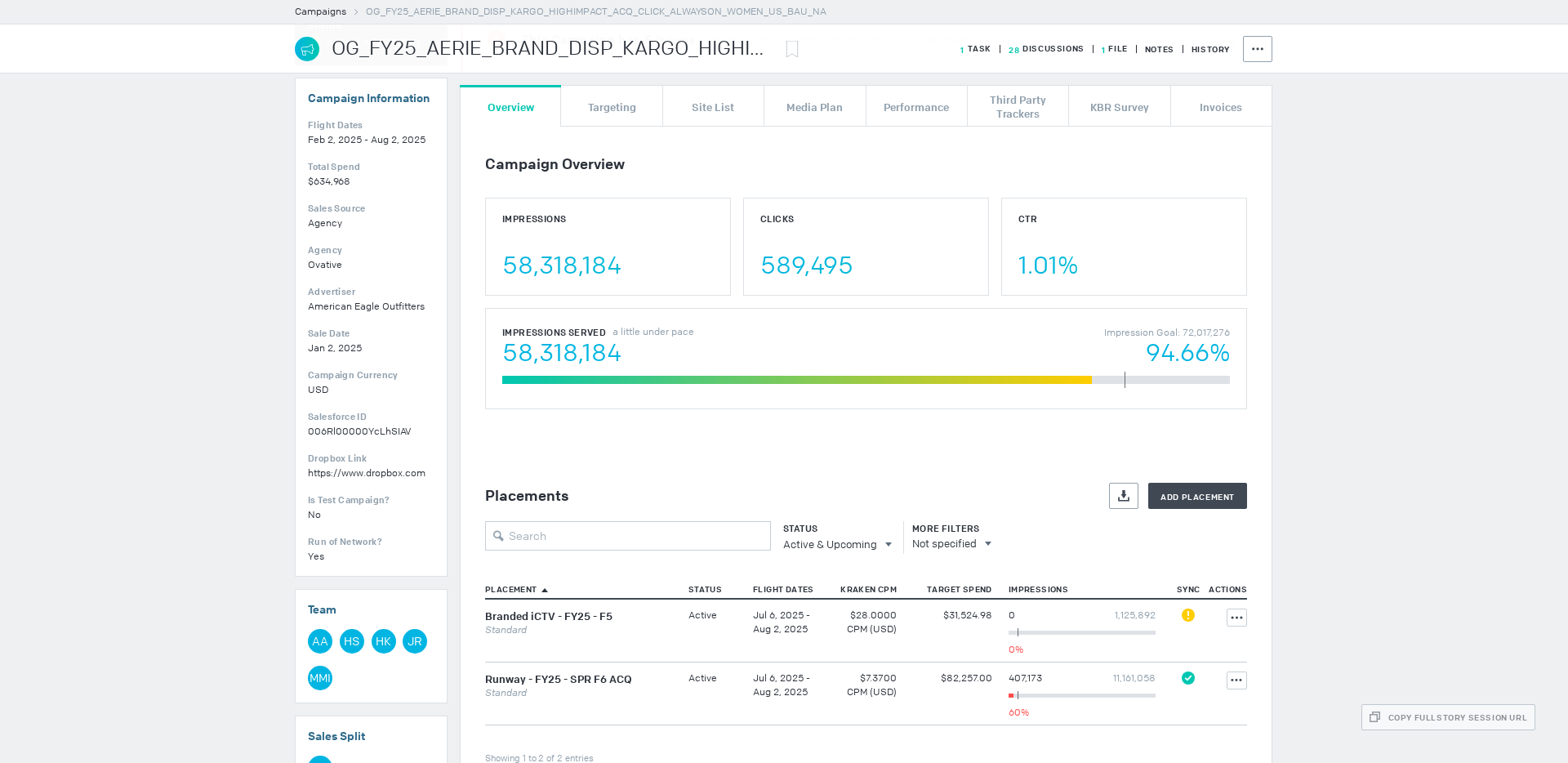 scroll, scrollTop: 154, scrollLeft: 0, axis: vertical 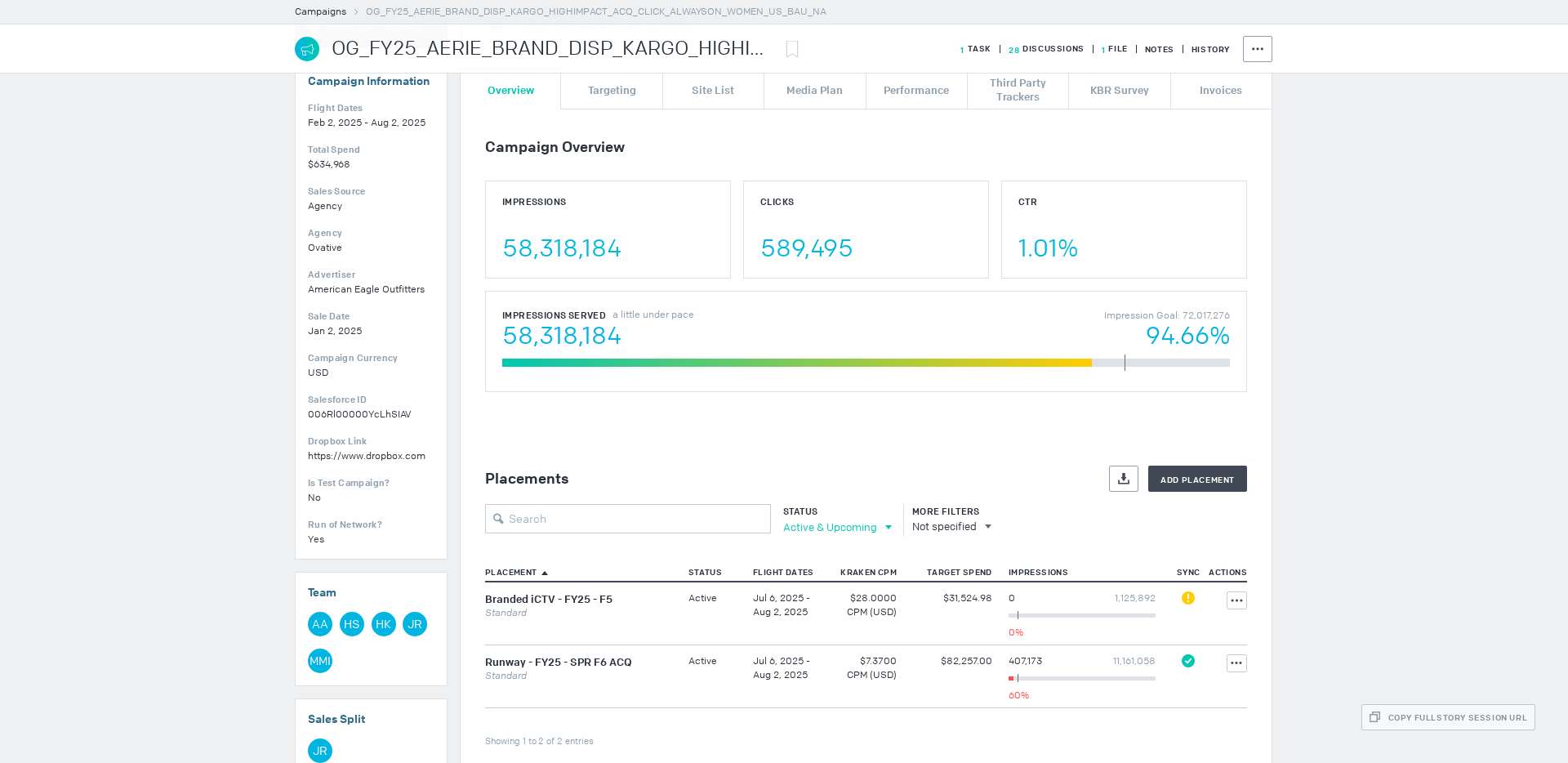 click on "Active & Upcoming" at bounding box center (830, 527) 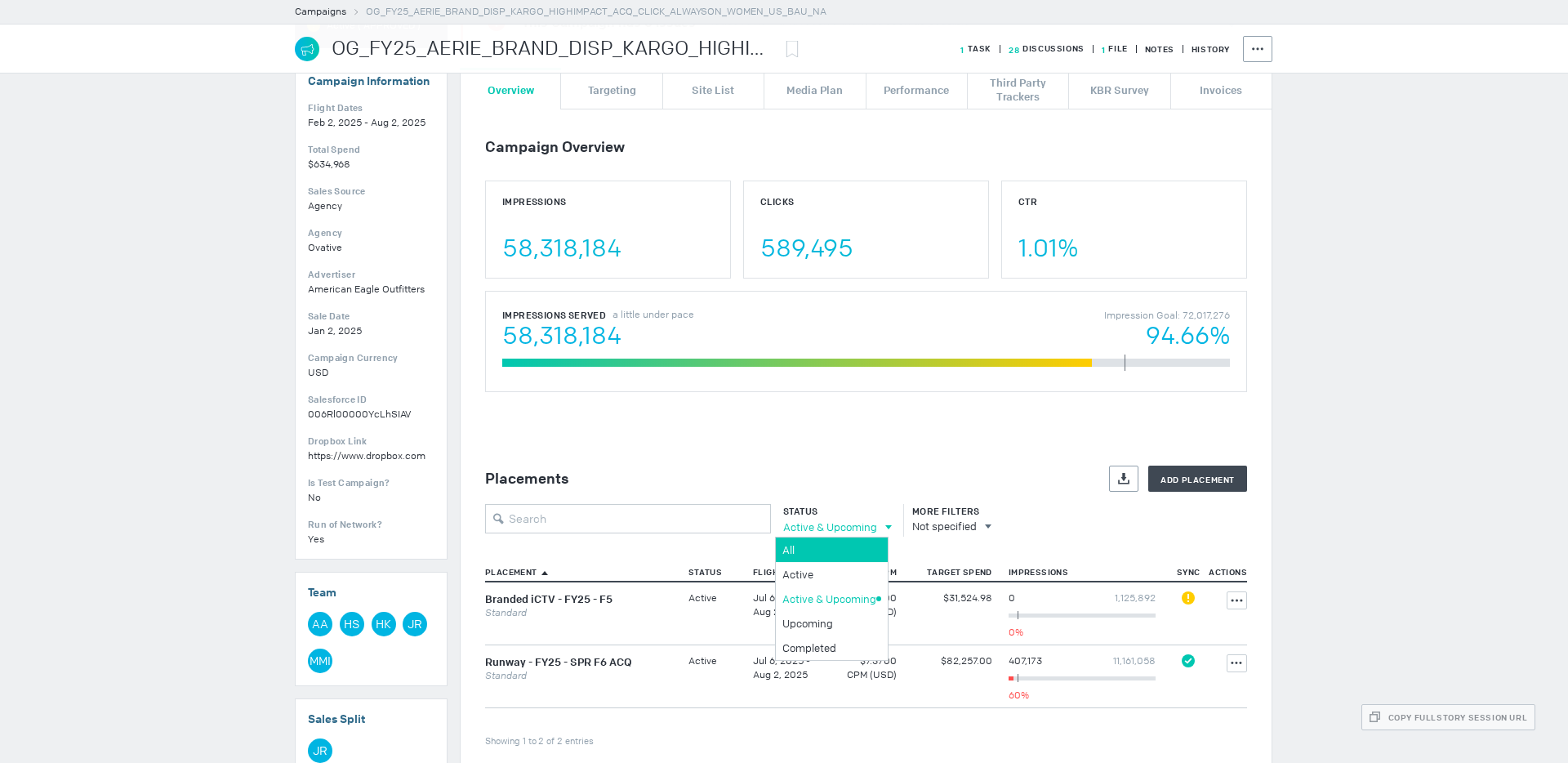 click on "All" at bounding box center [829, 550] 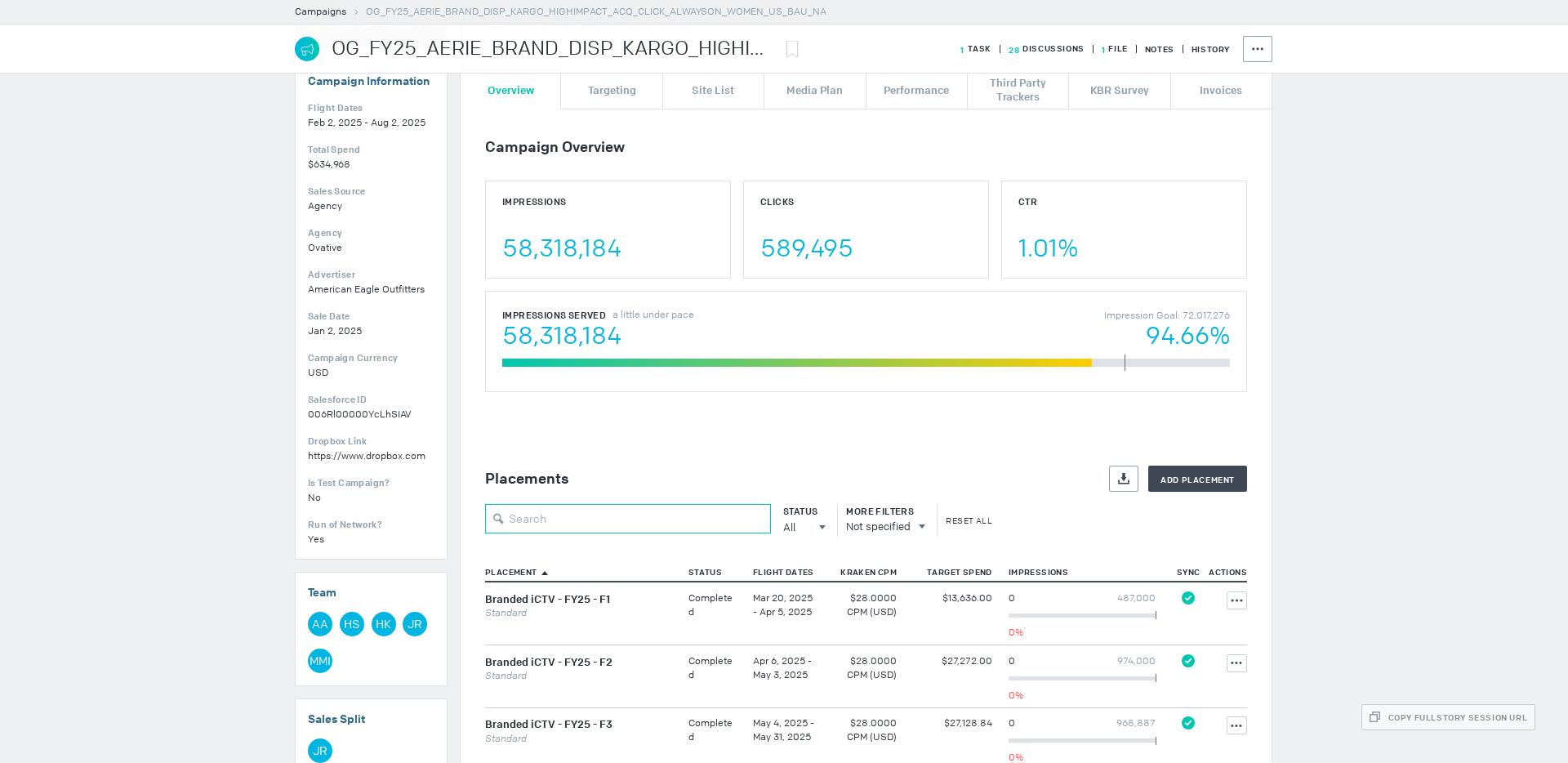 click at bounding box center [628, 519] 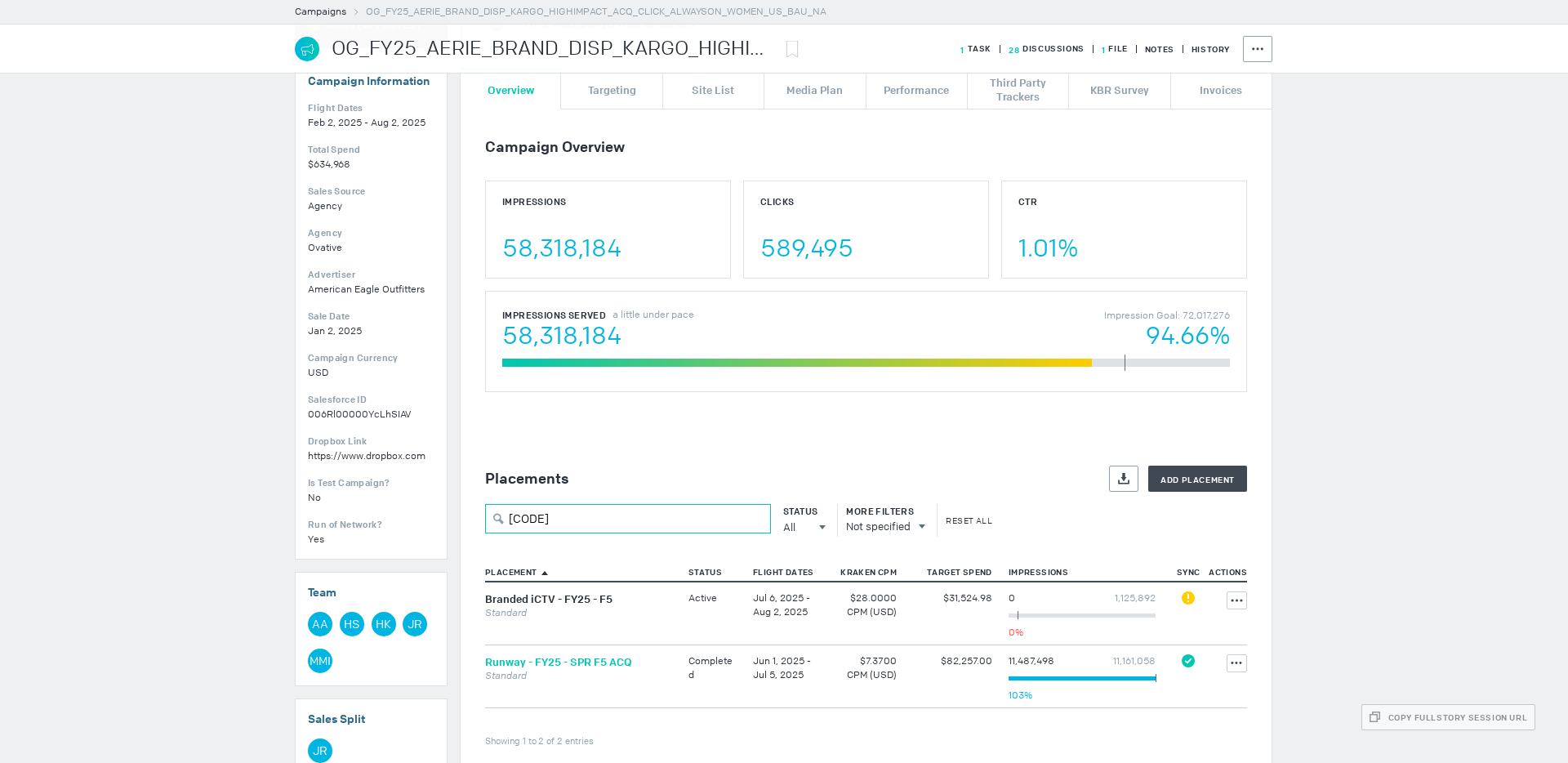 type on "[CODE]" 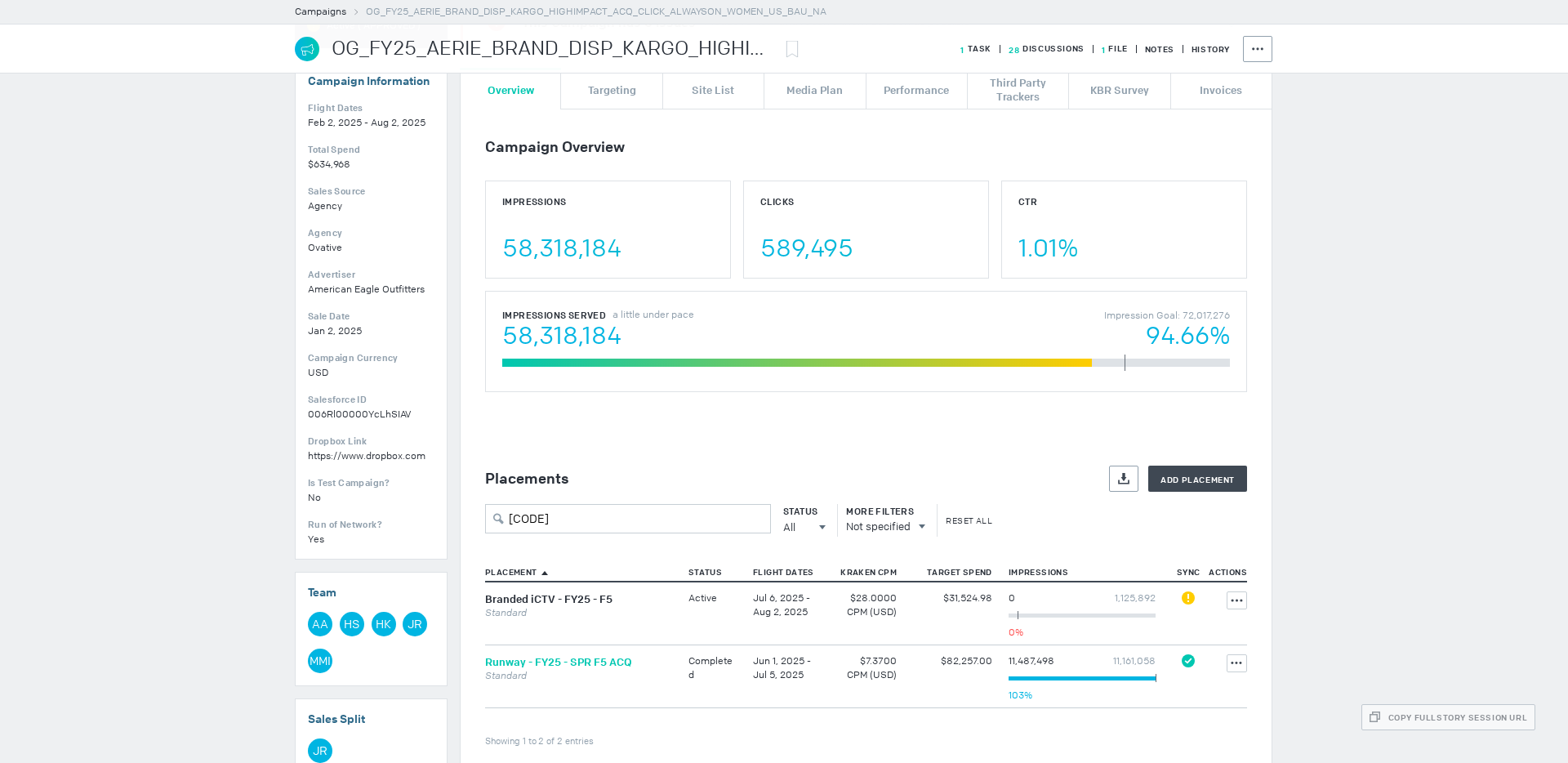click on "Runway - FY25 - SPR F5 ACQ" at bounding box center (559, 662) 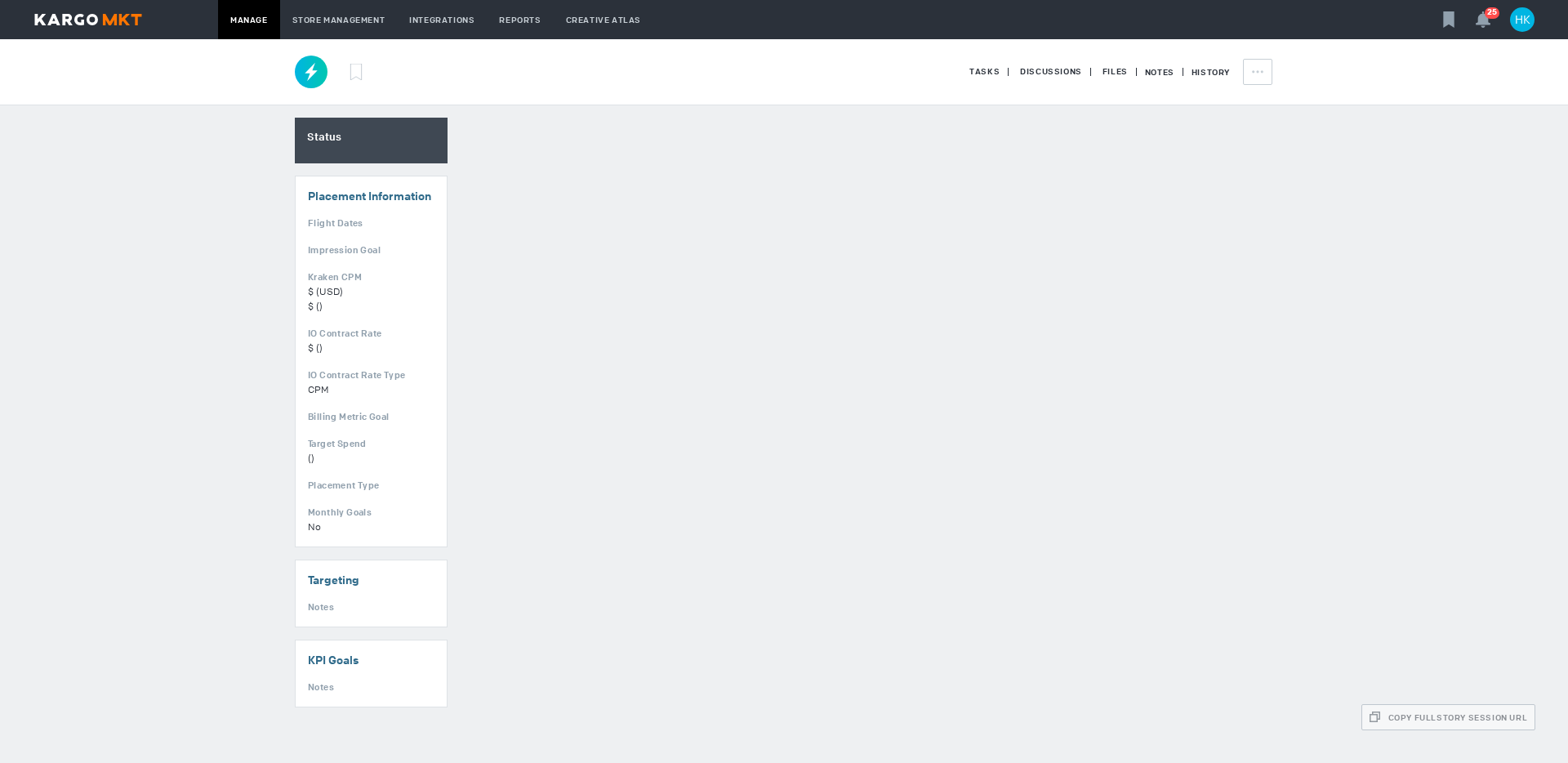 scroll, scrollTop: 0, scrollLeft: 0, axis: both 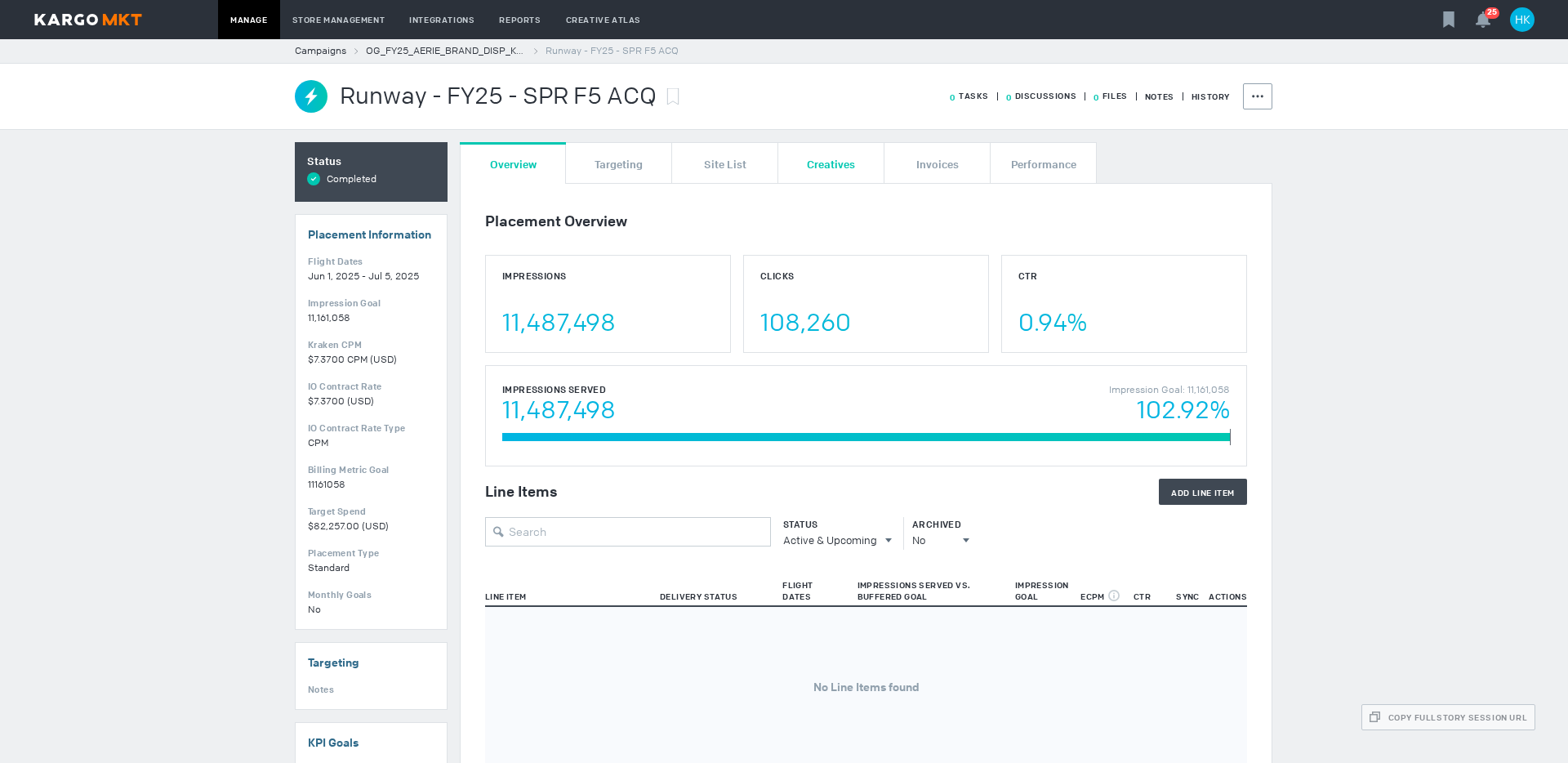 click on "Creatives" at bounding box center (831, 163) 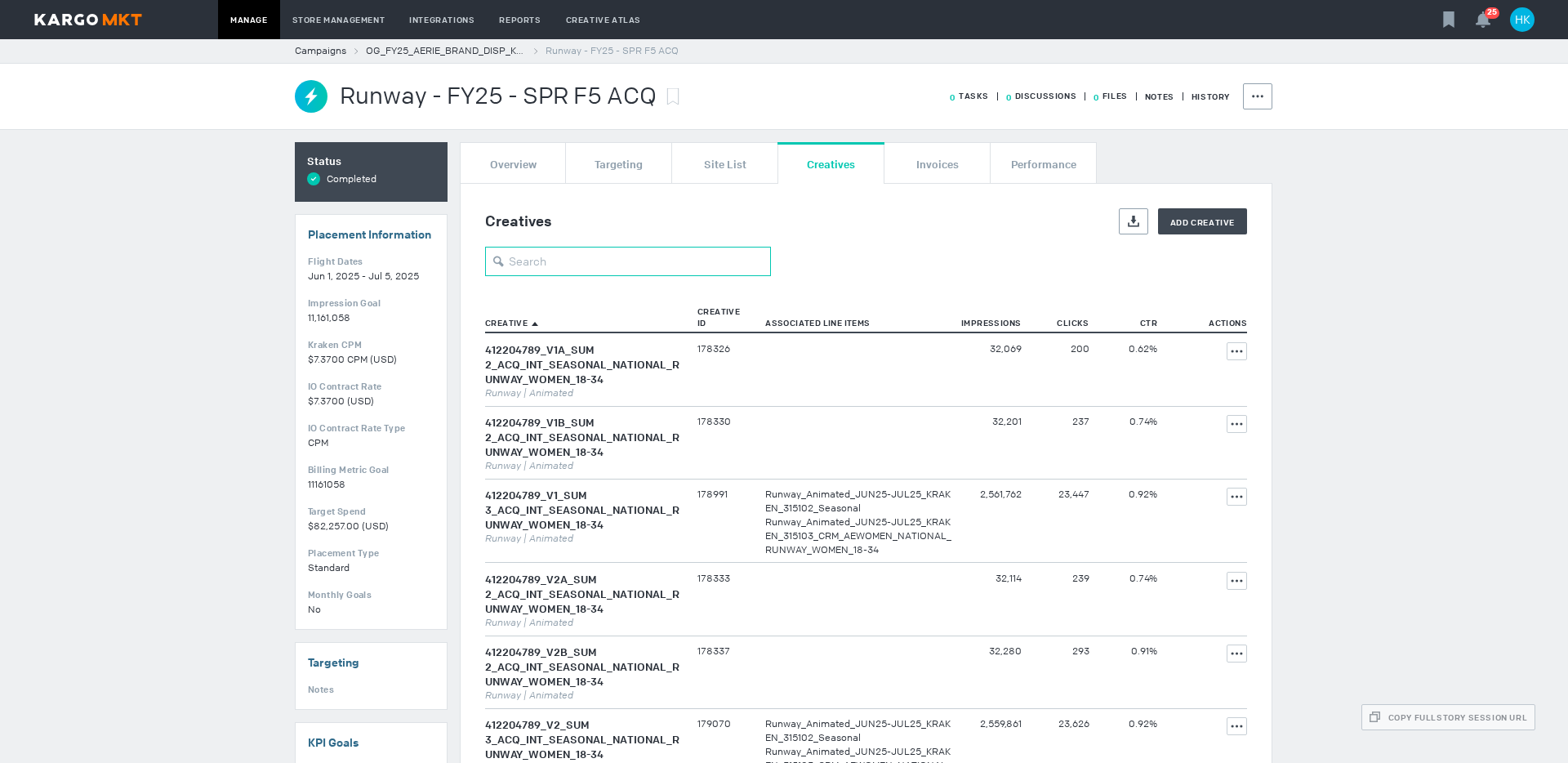 click at bounding box center (628, 261) 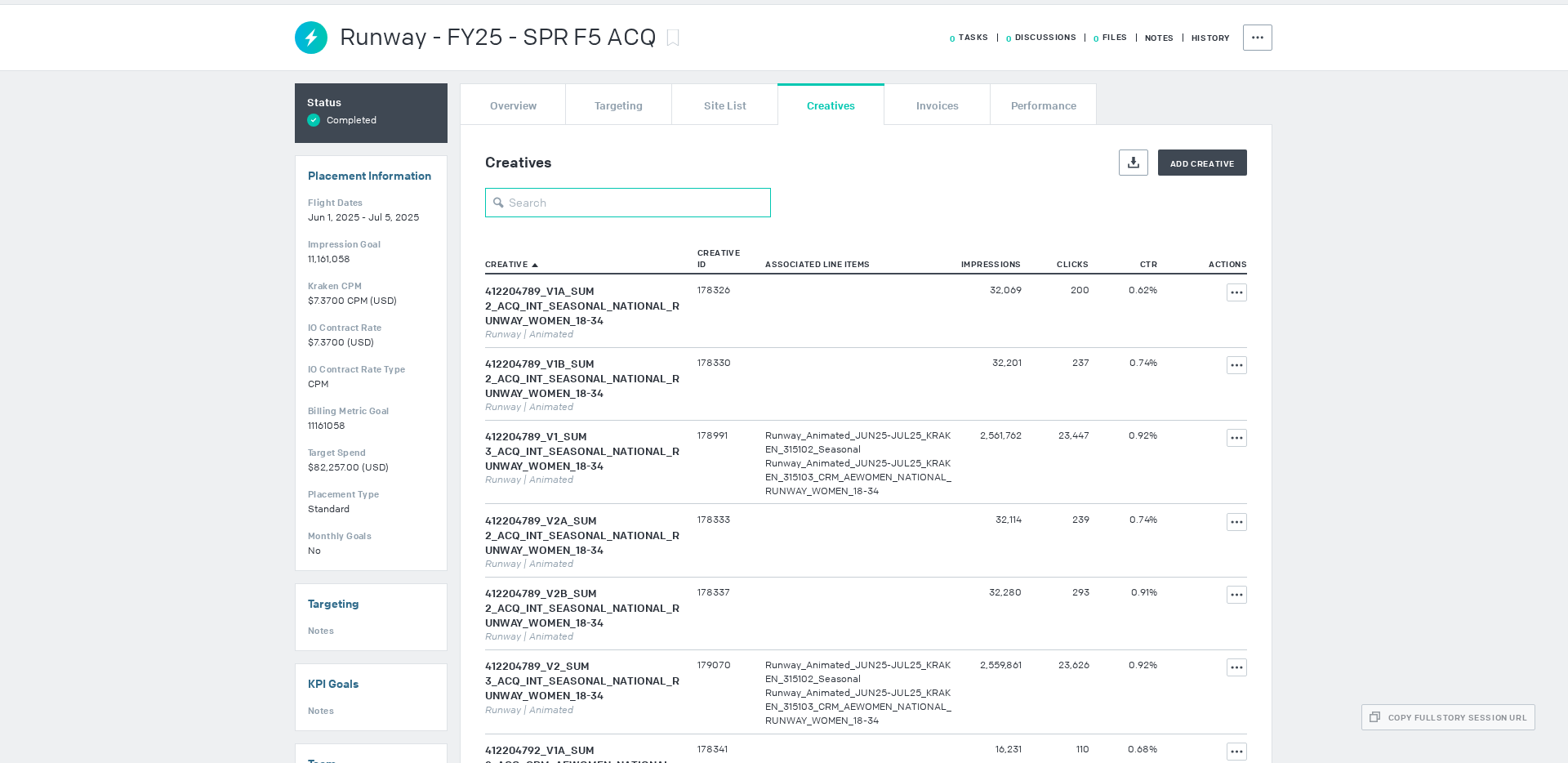 scroll, scrollTop: 0, scrollLeft: 0, axis: both 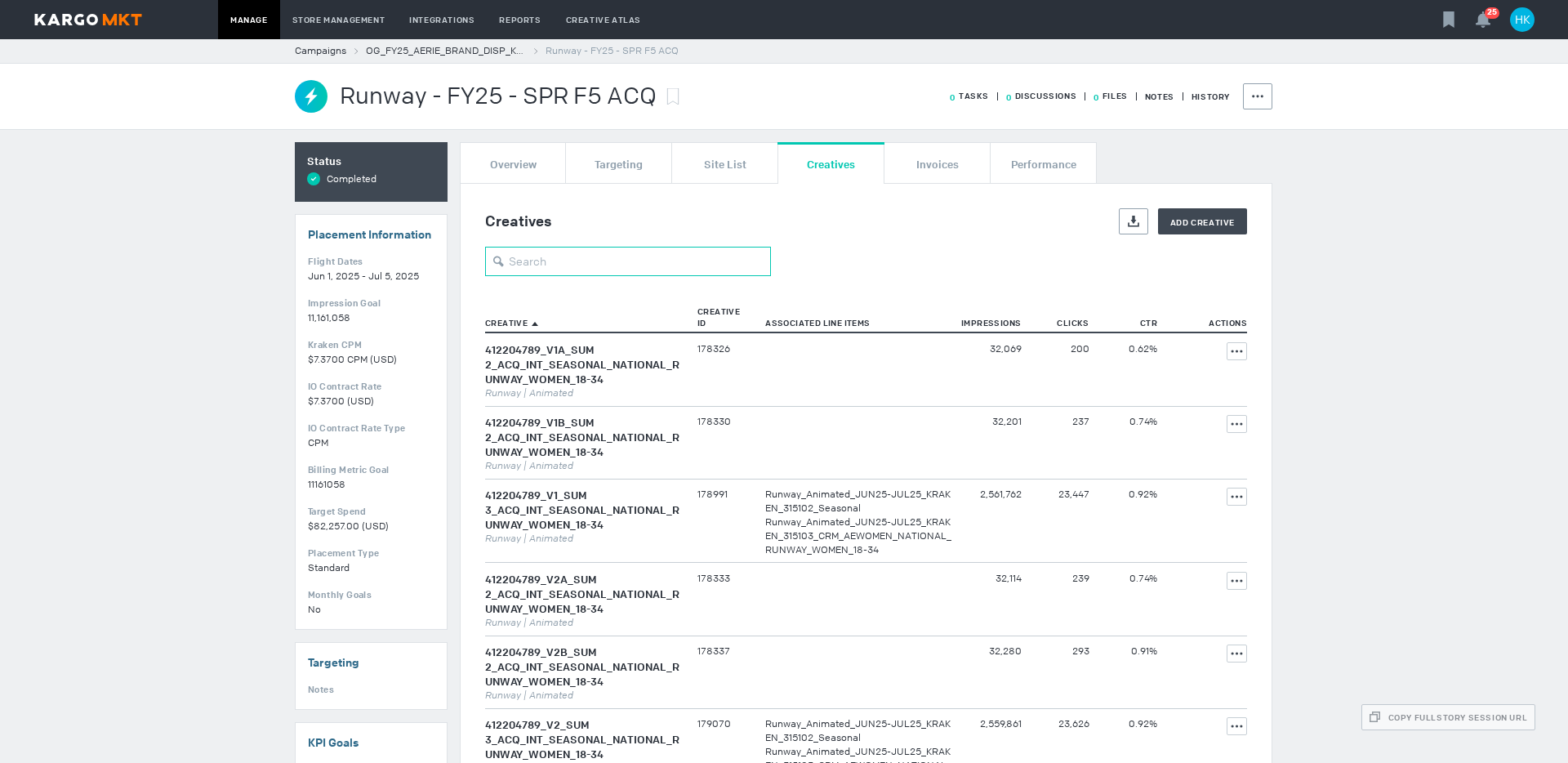 click at bounding box center (628, 261) 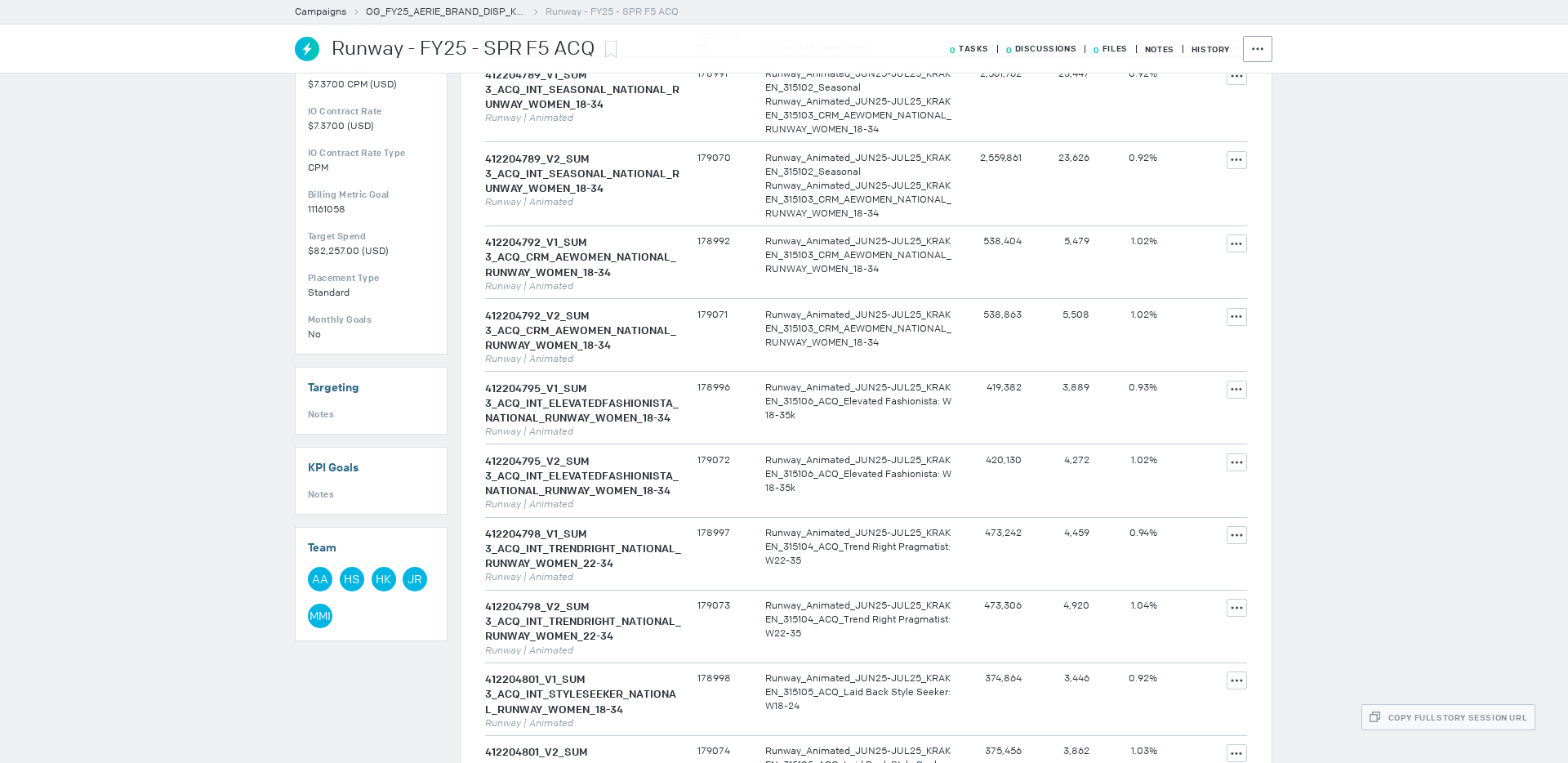 scroll, scrollTop: 270, scrollLeft: 0, axis: vertical 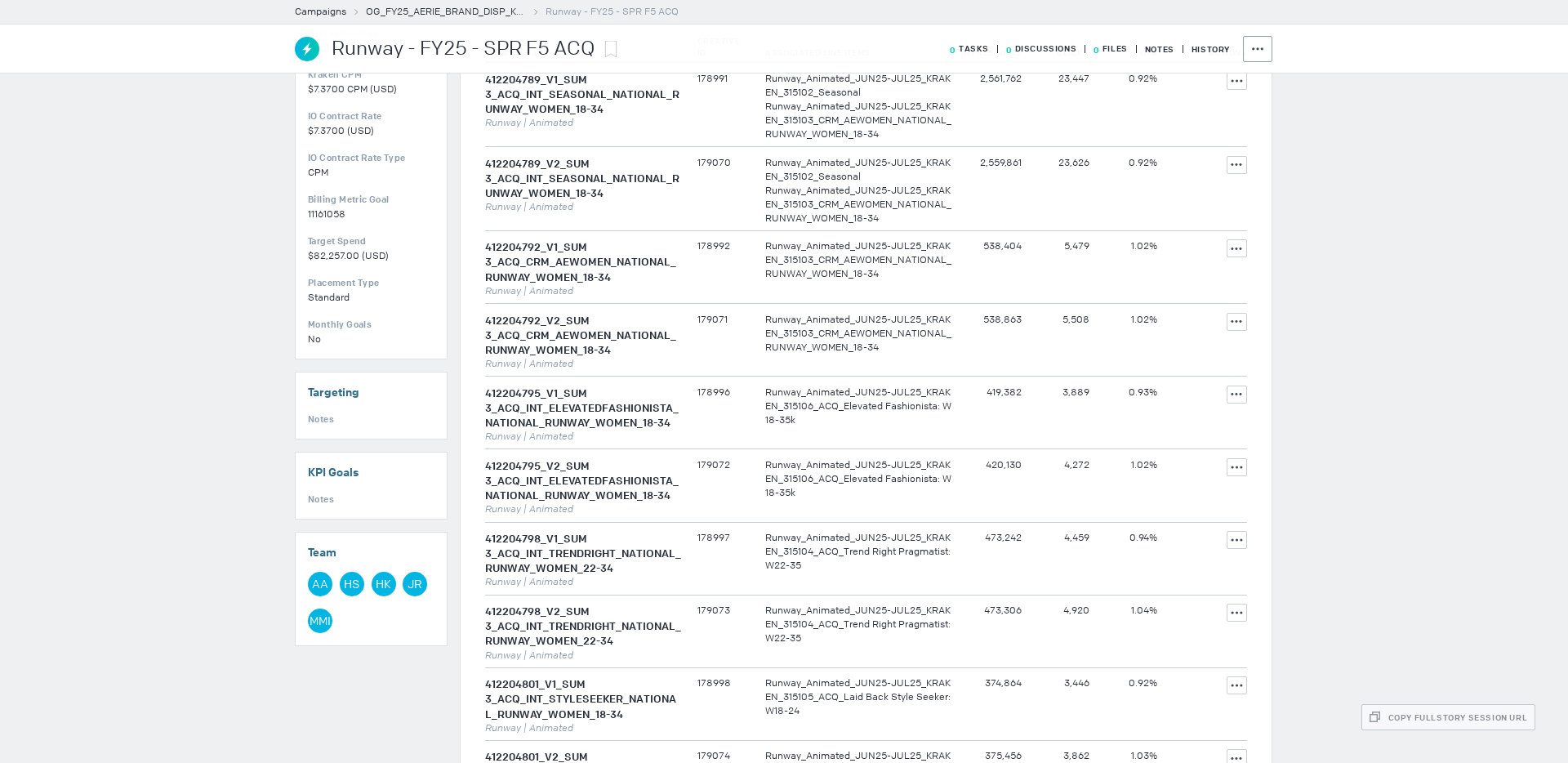 type on "sum [NUMBER]" 